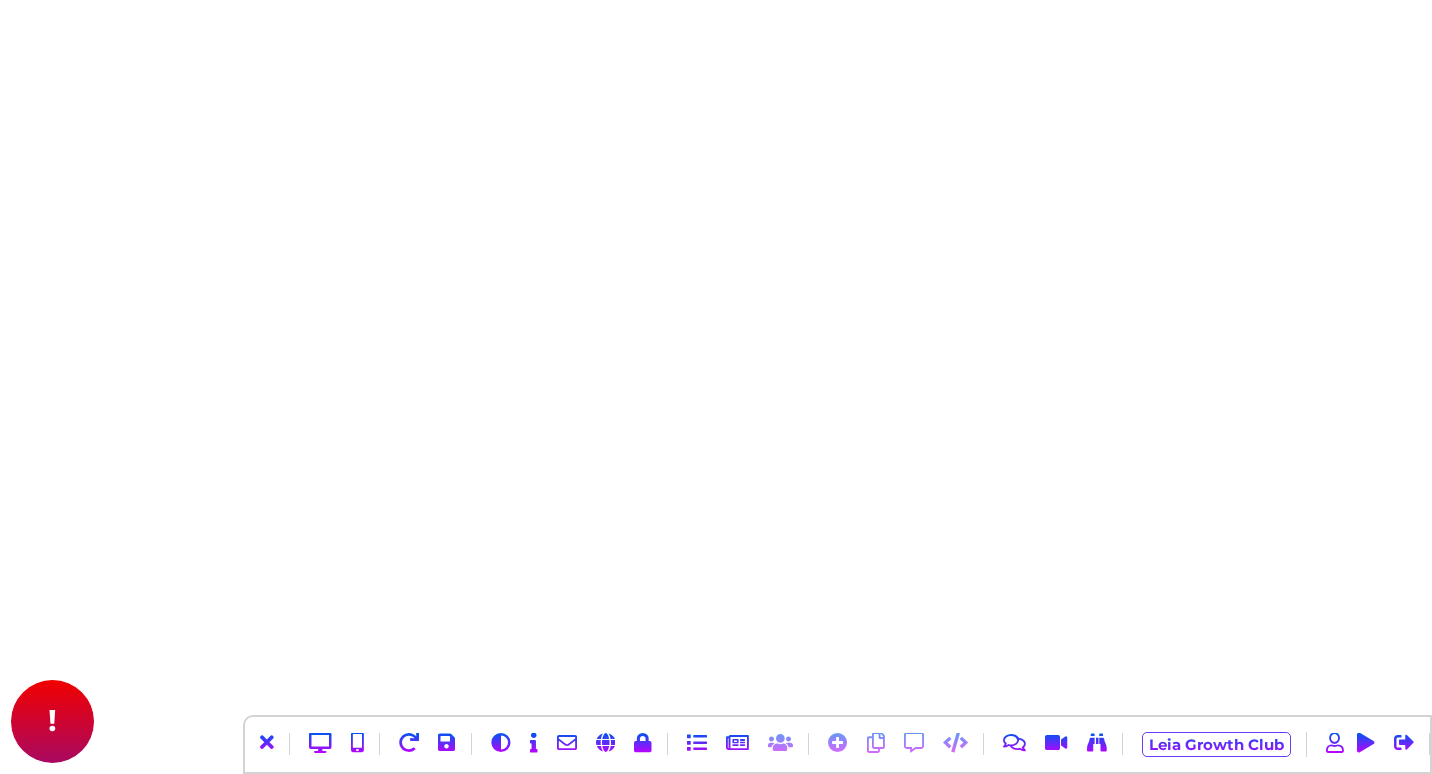 scroll, scrollTop: 0, scrollLeft: 0, axis: both 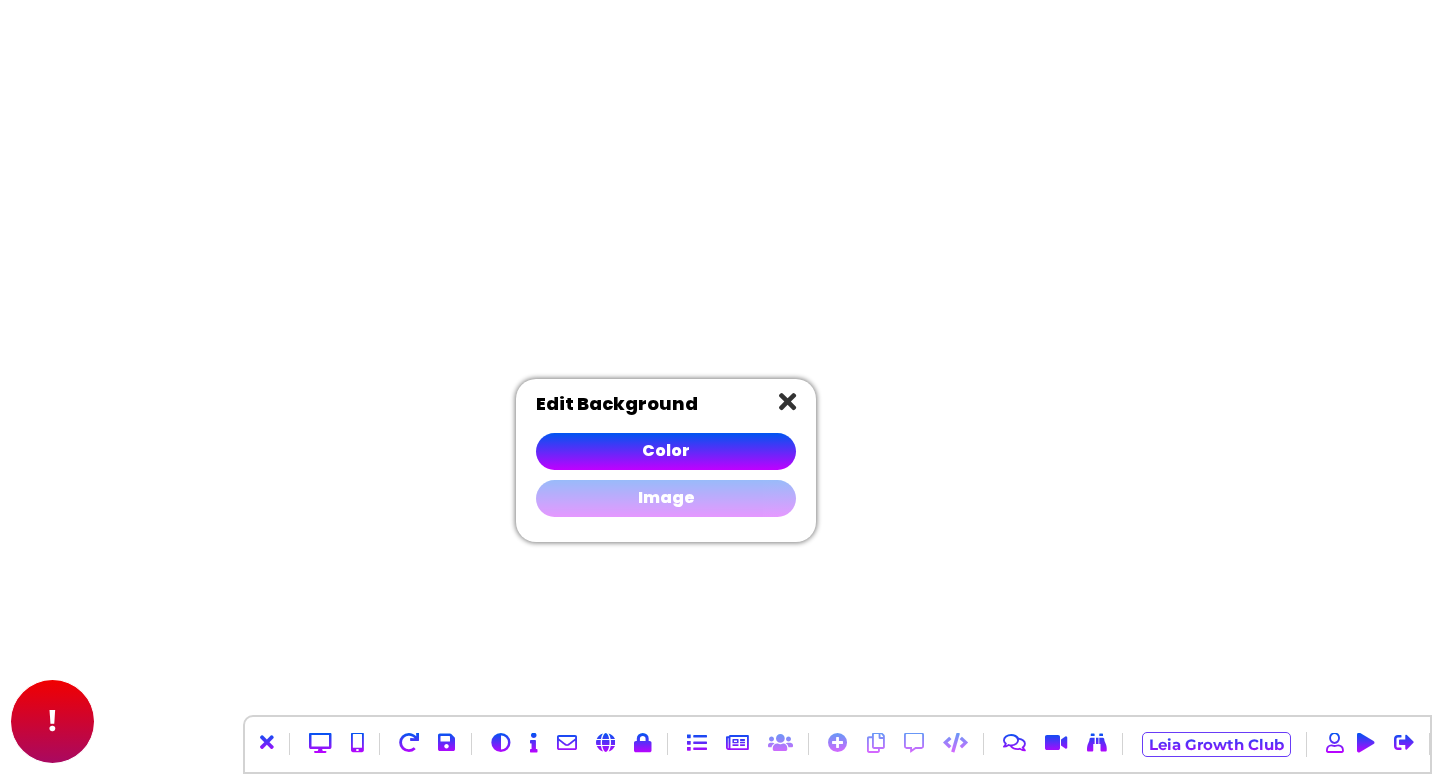 click on "Image" at bounding box center [666, 498] 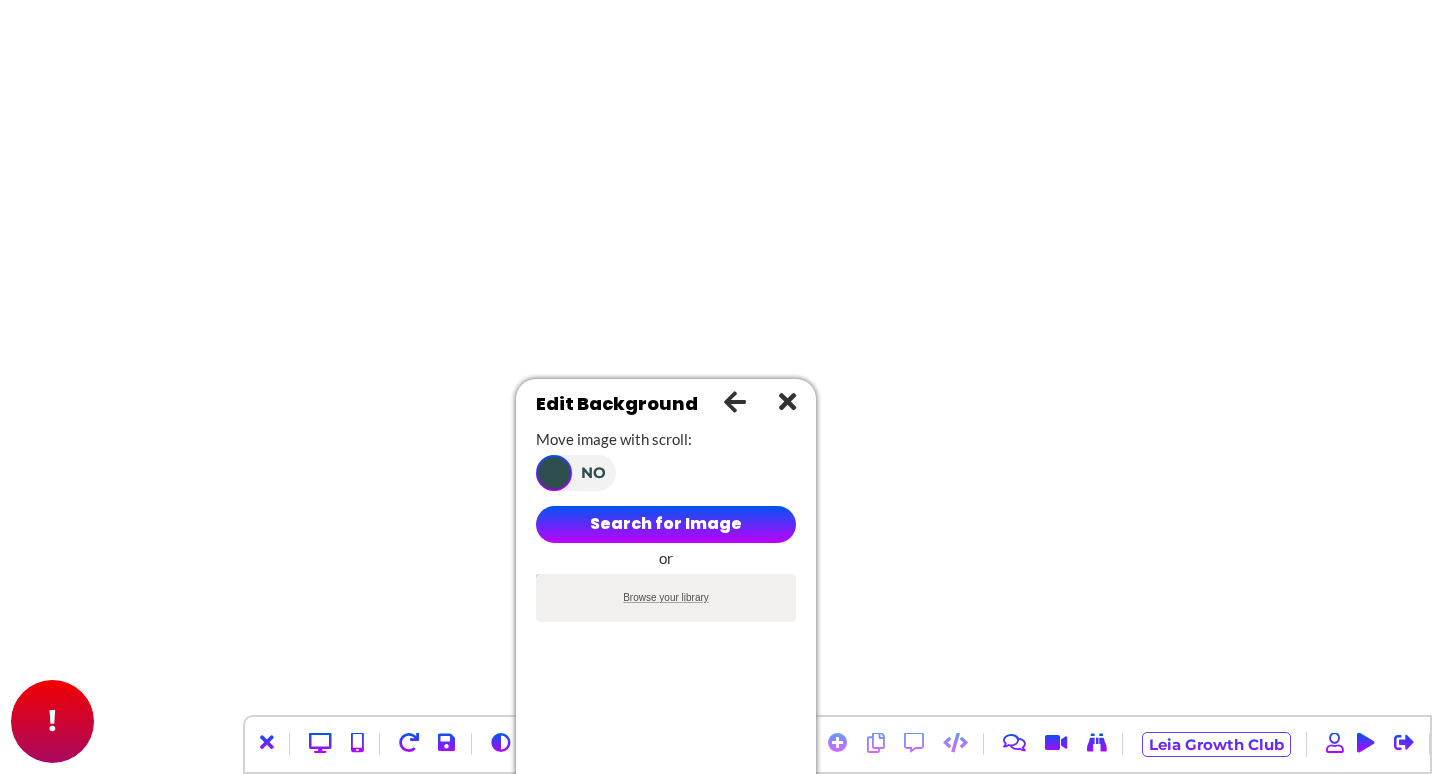 click on "Browse your library" at bounding box center (666, 597) 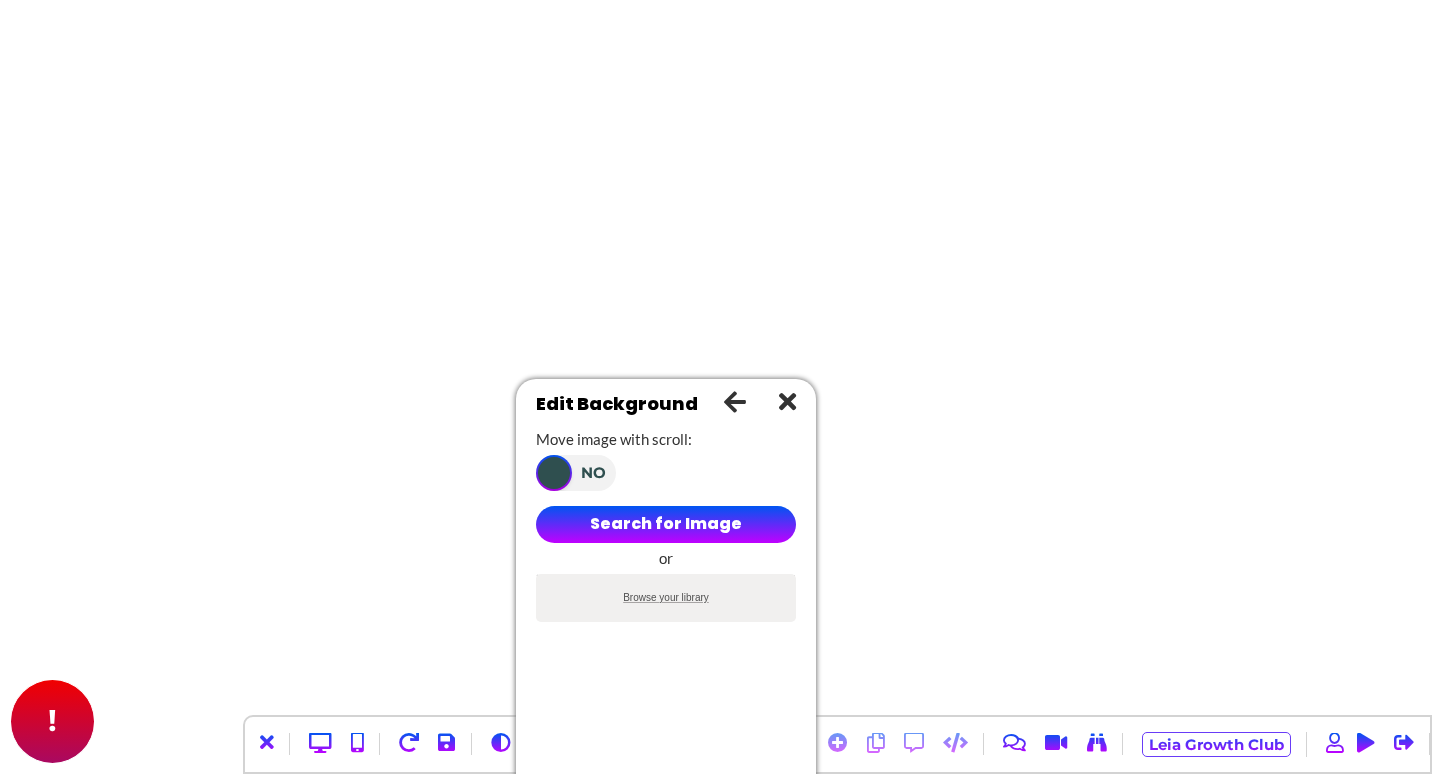 type on "**********" 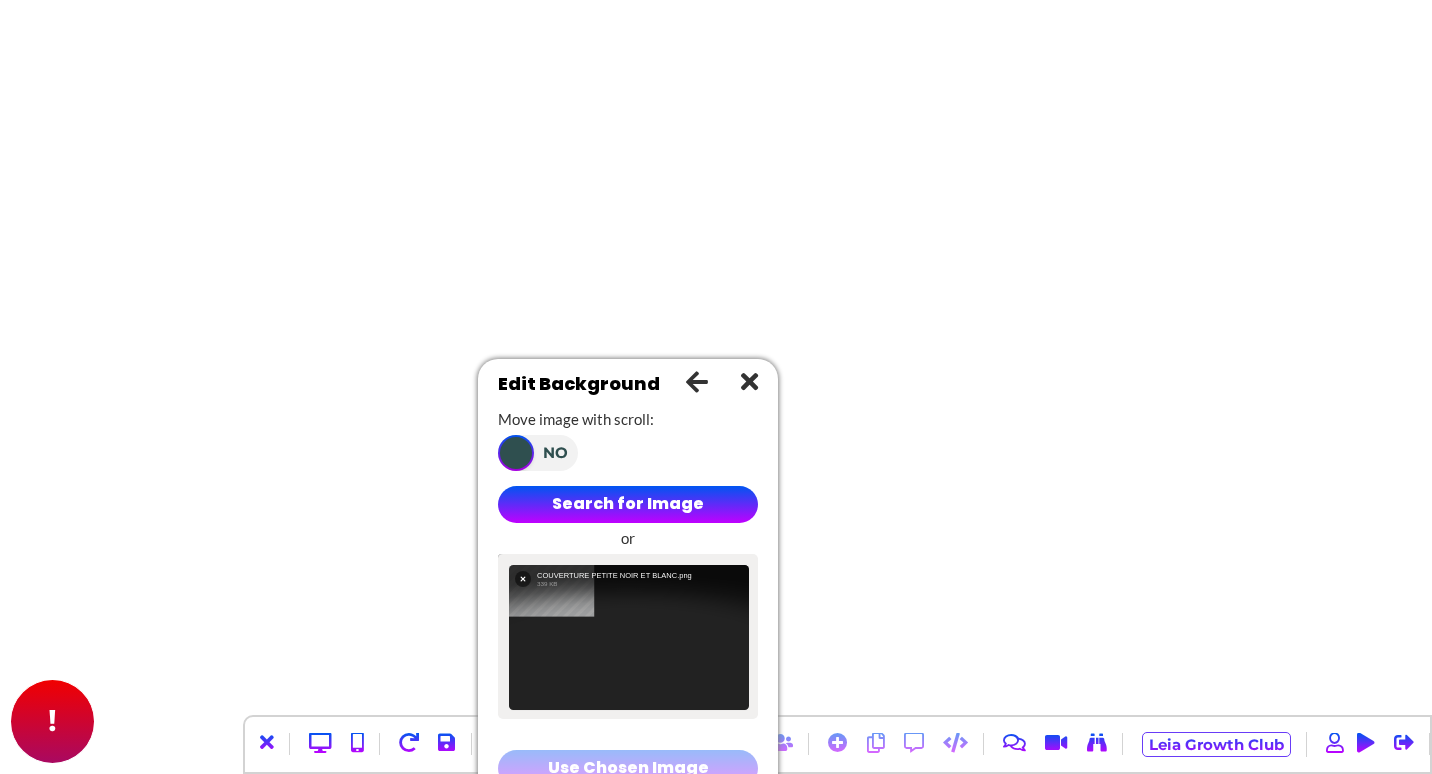 click on "Use Chosen Image" at bounding box center (628, 768) 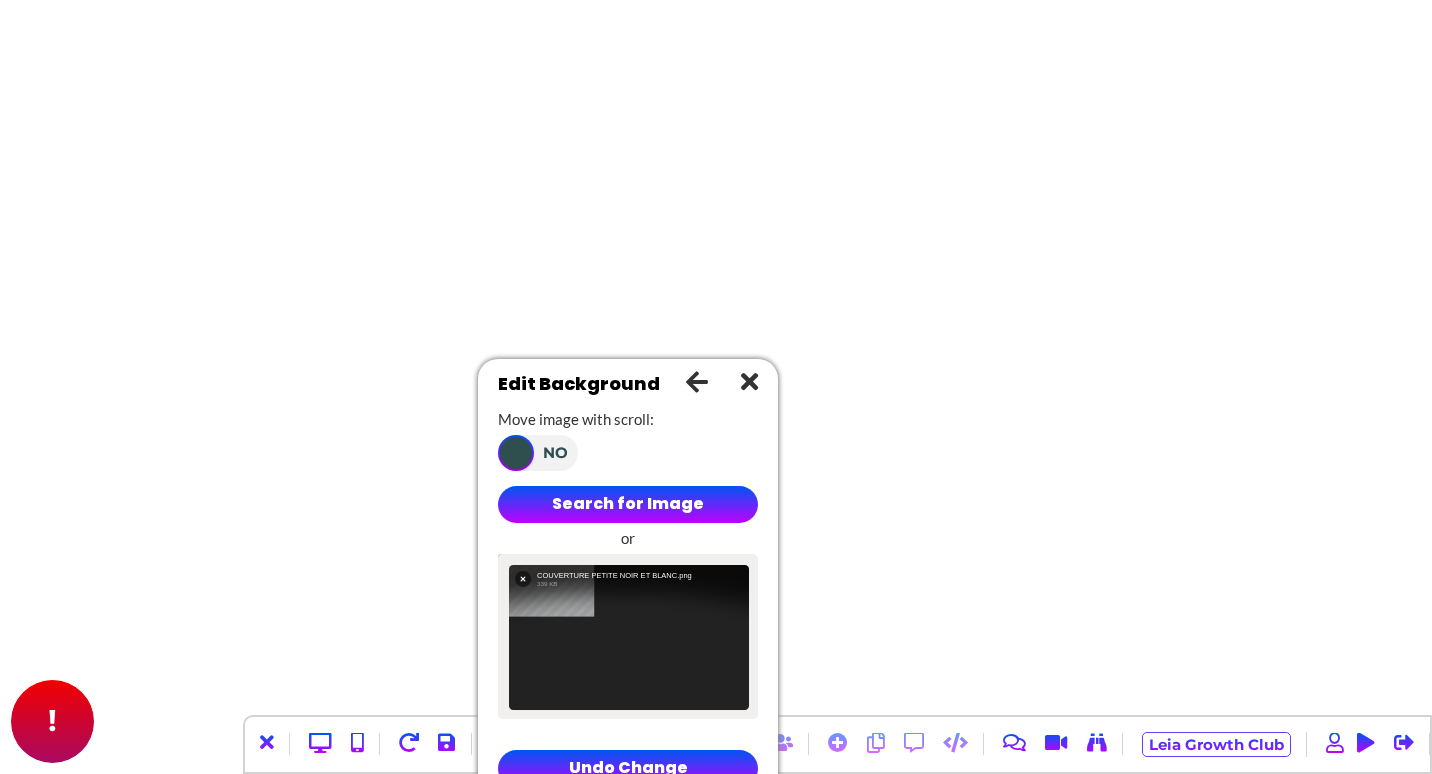 click at bounding box center [749, 381] 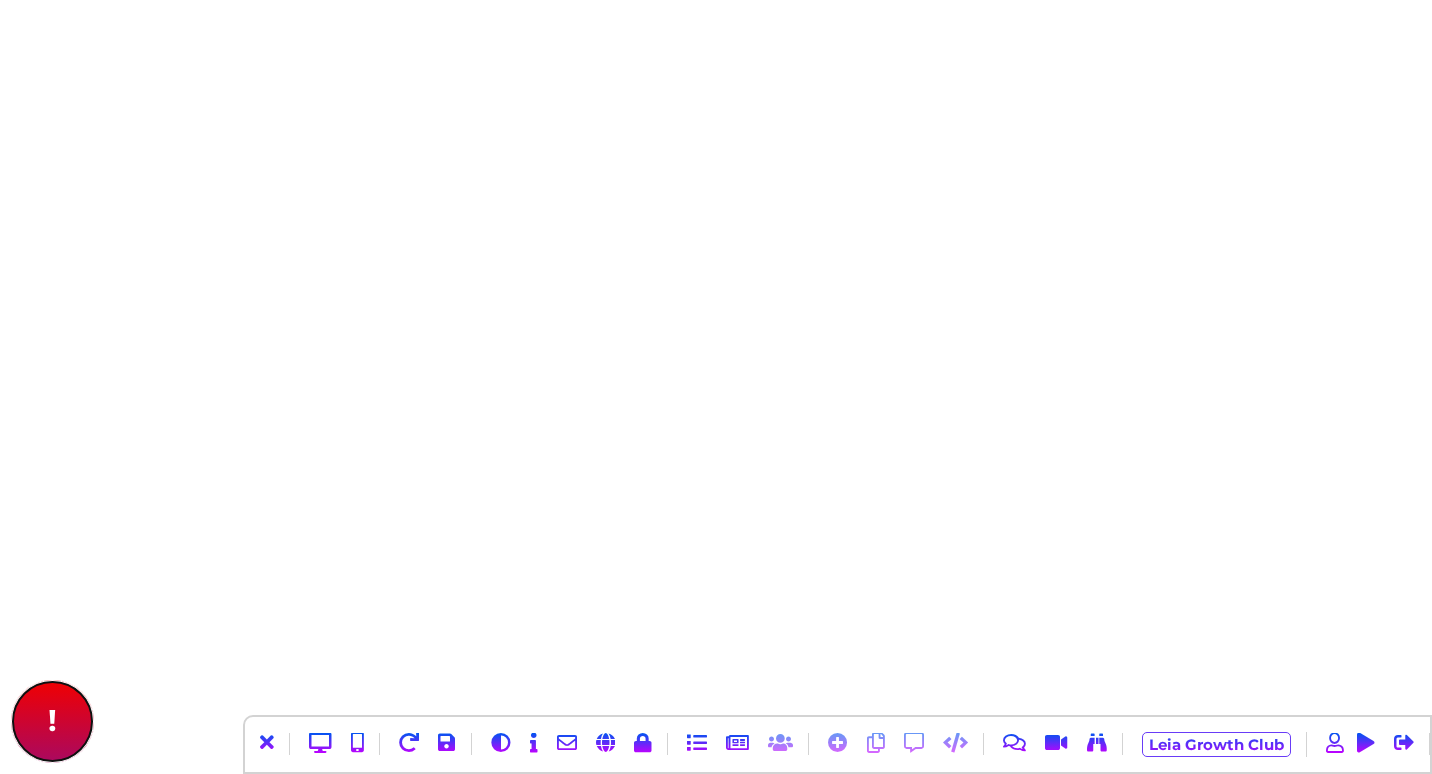 click on "!" at bounding box center [52, 721] 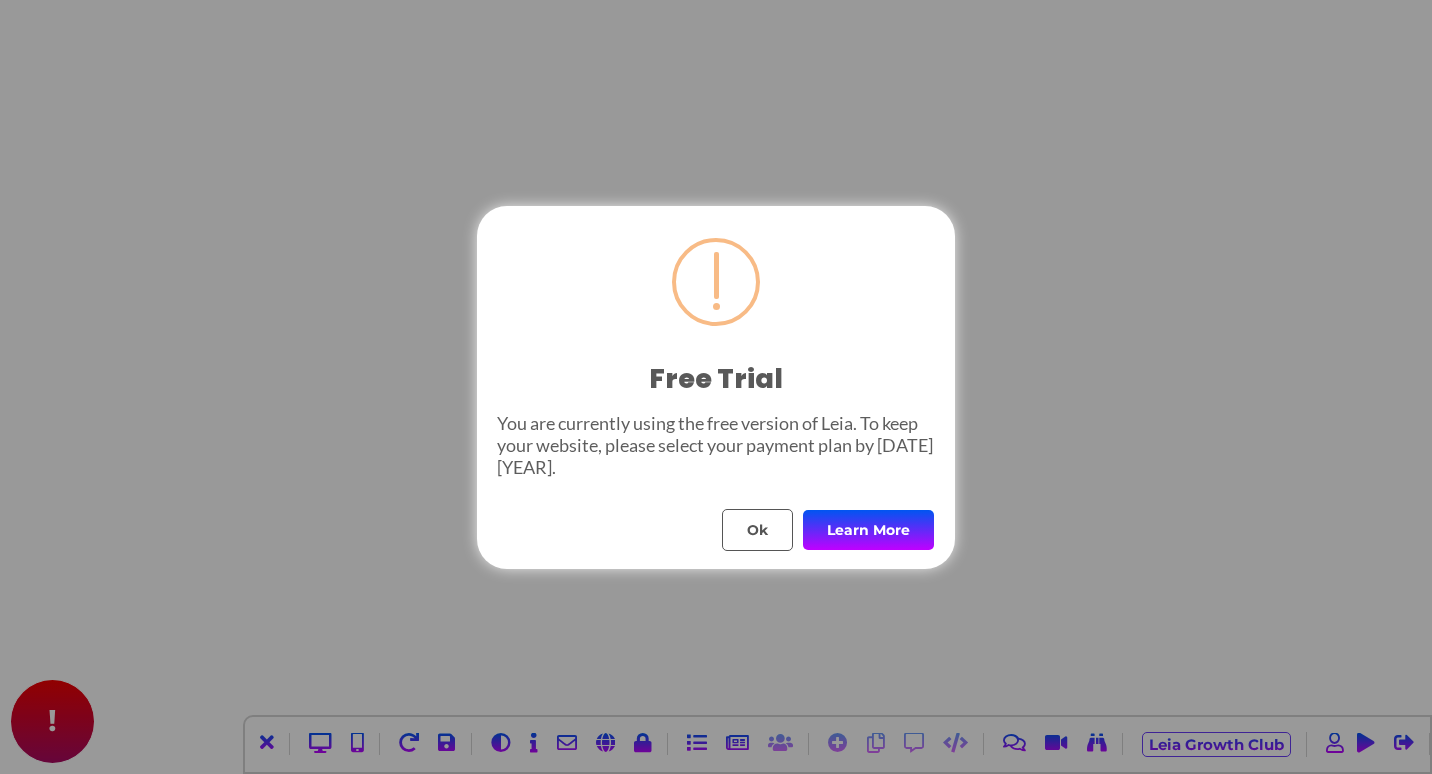 click on "Learn More" at bounding box center [868, 530] 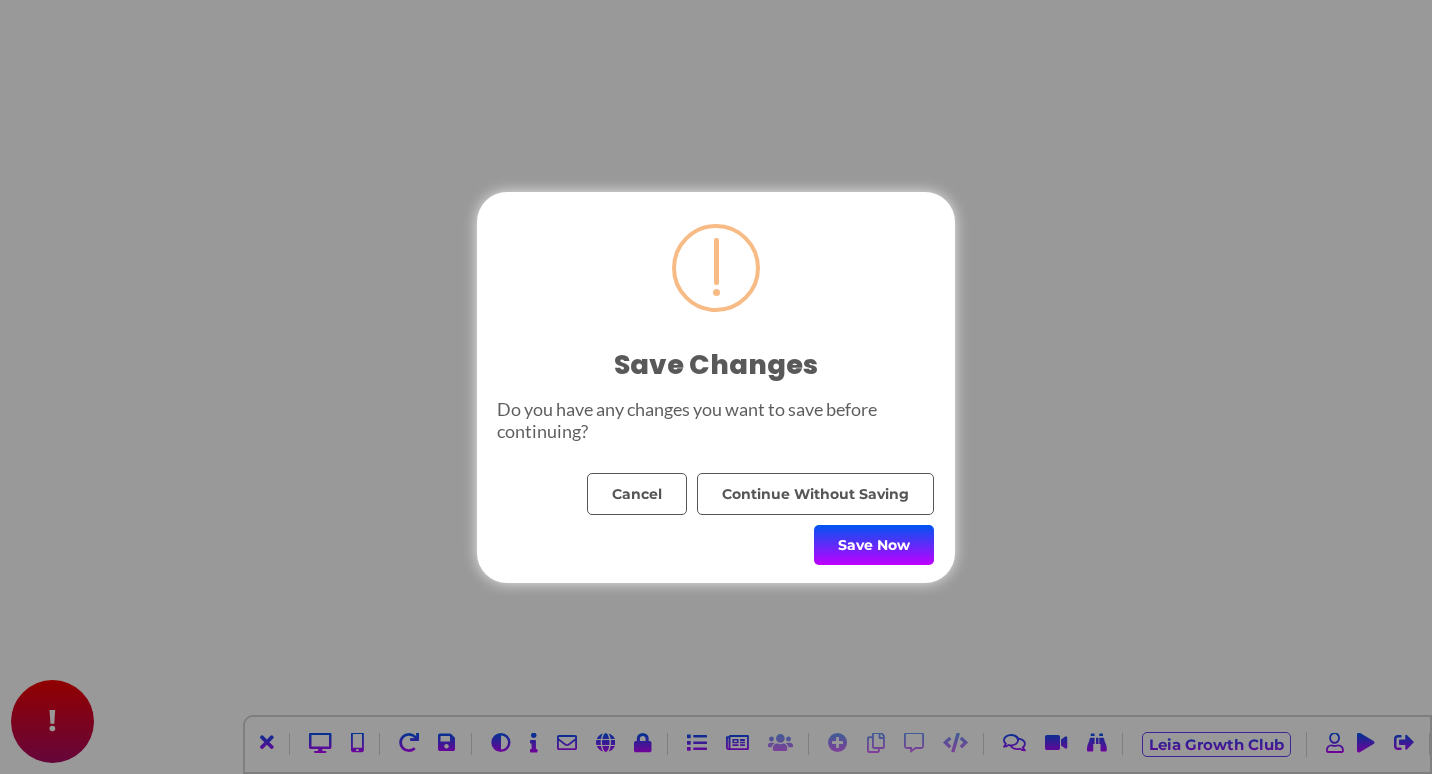 click on "Save Now" at bounding box center (874, 545) 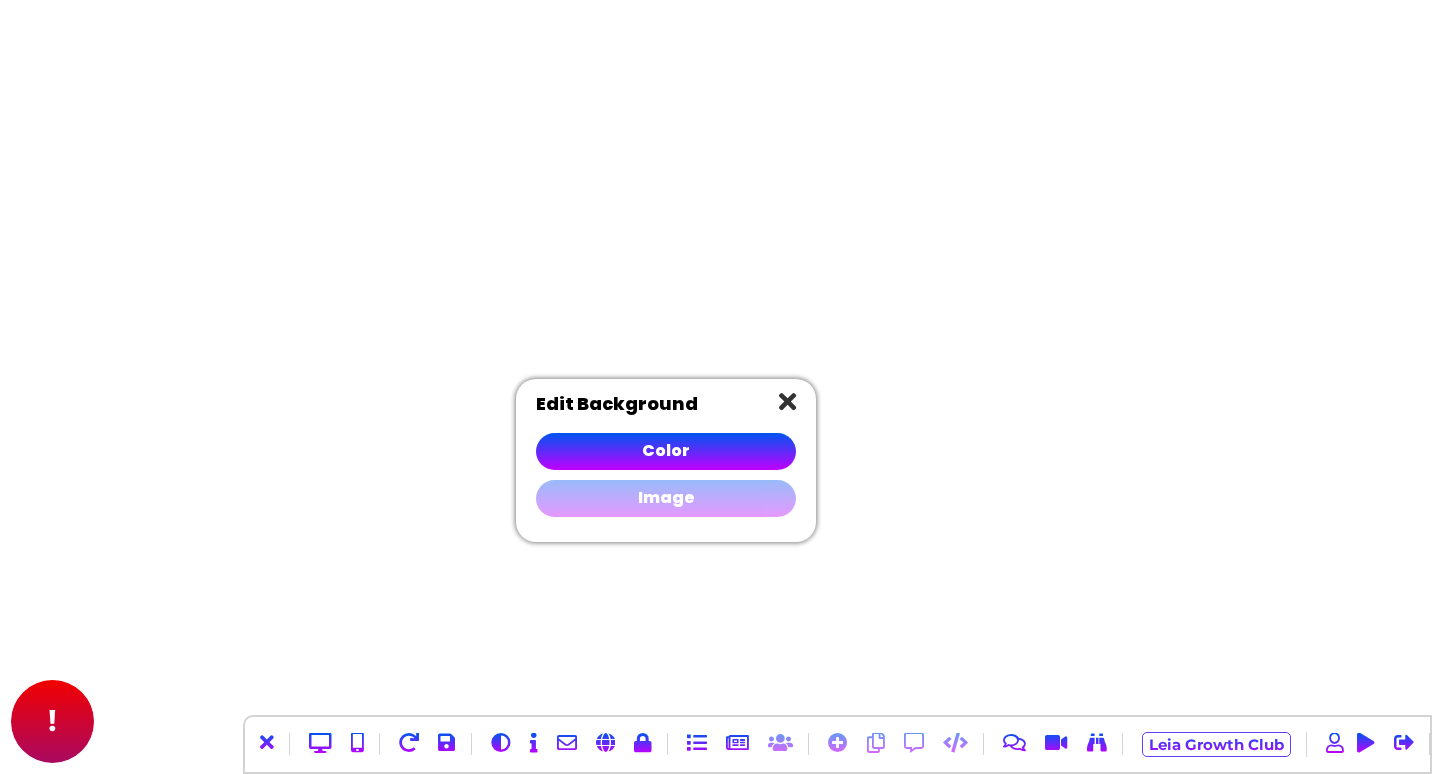 click on "Image" at bounding box center [666, 498] 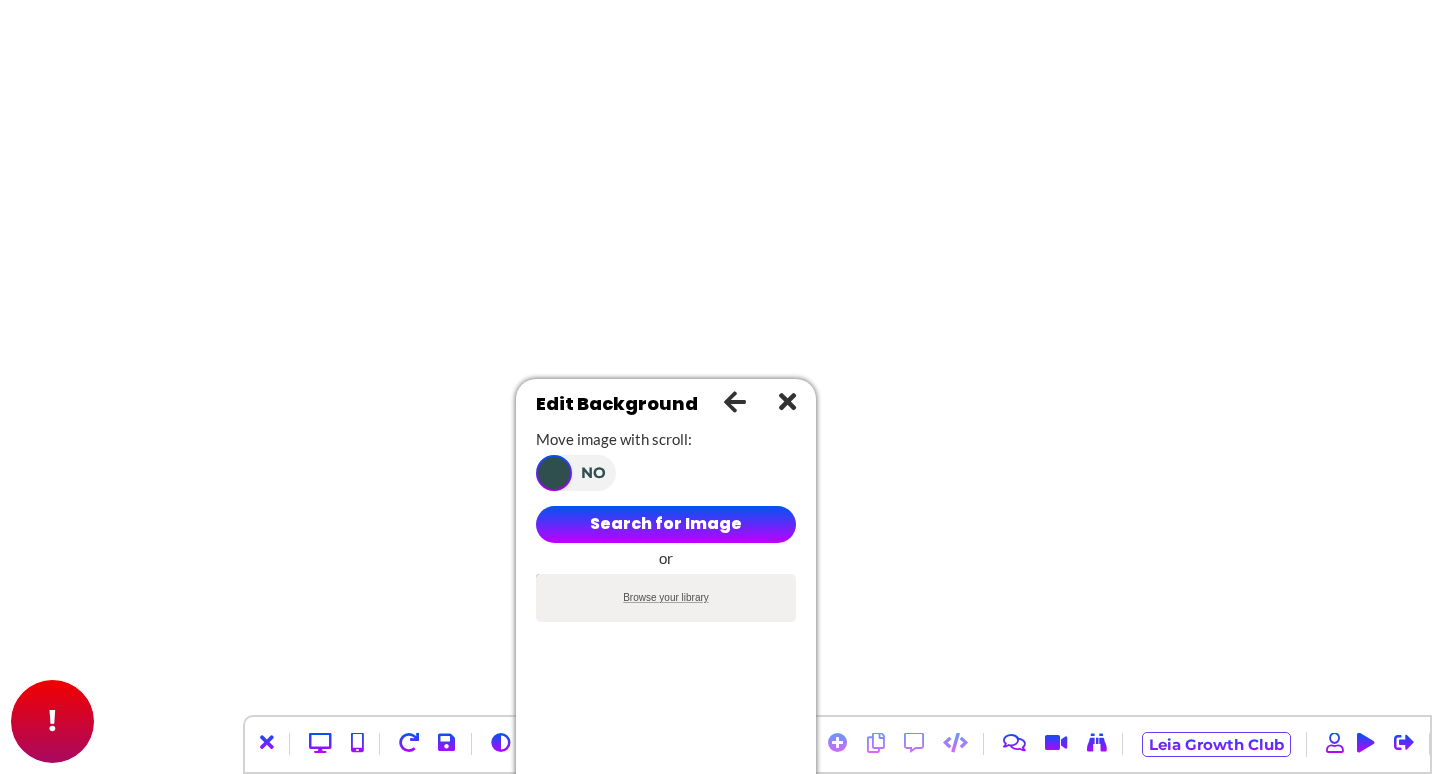 click on "Browse your library" at bounding box center (666, 597) 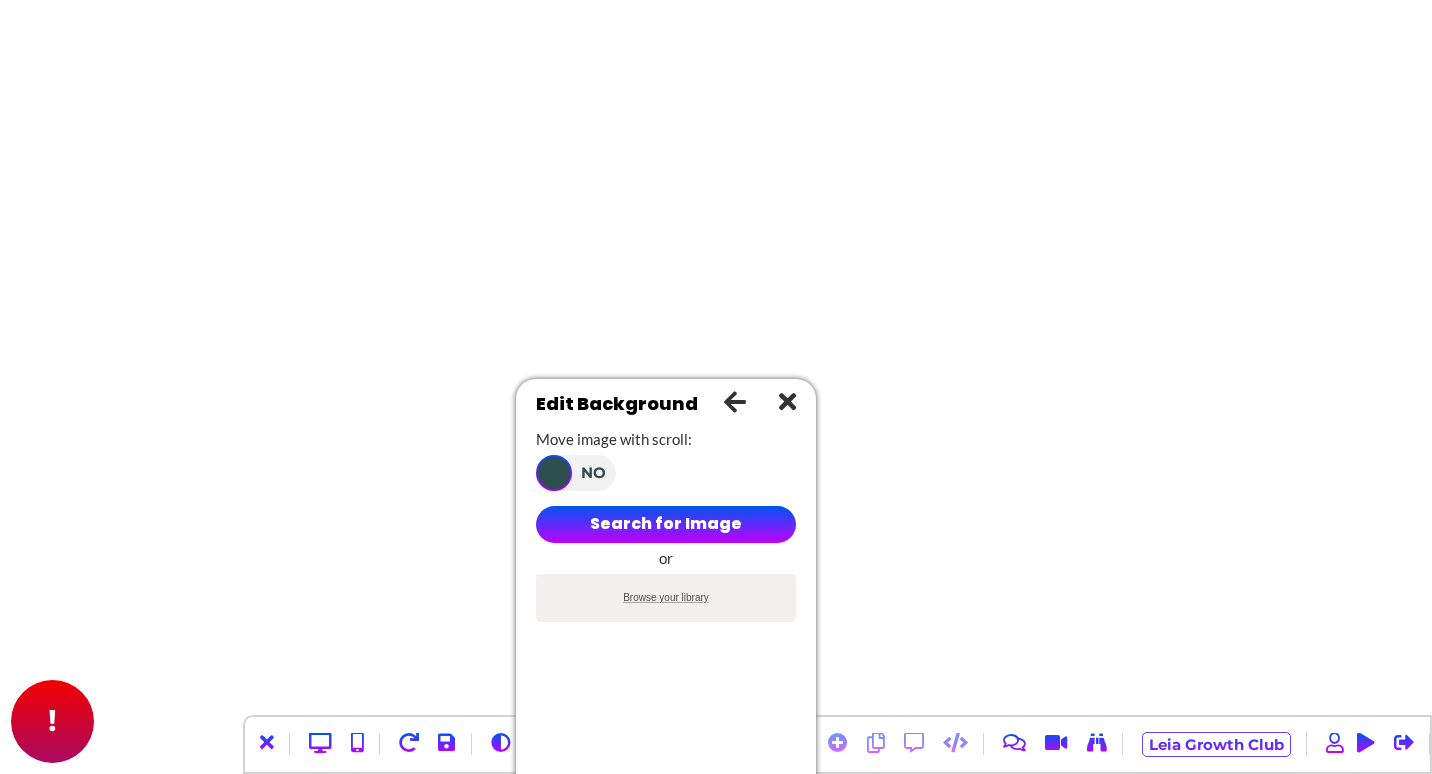 click on "Browse your library" at bounding box center (666, 577) 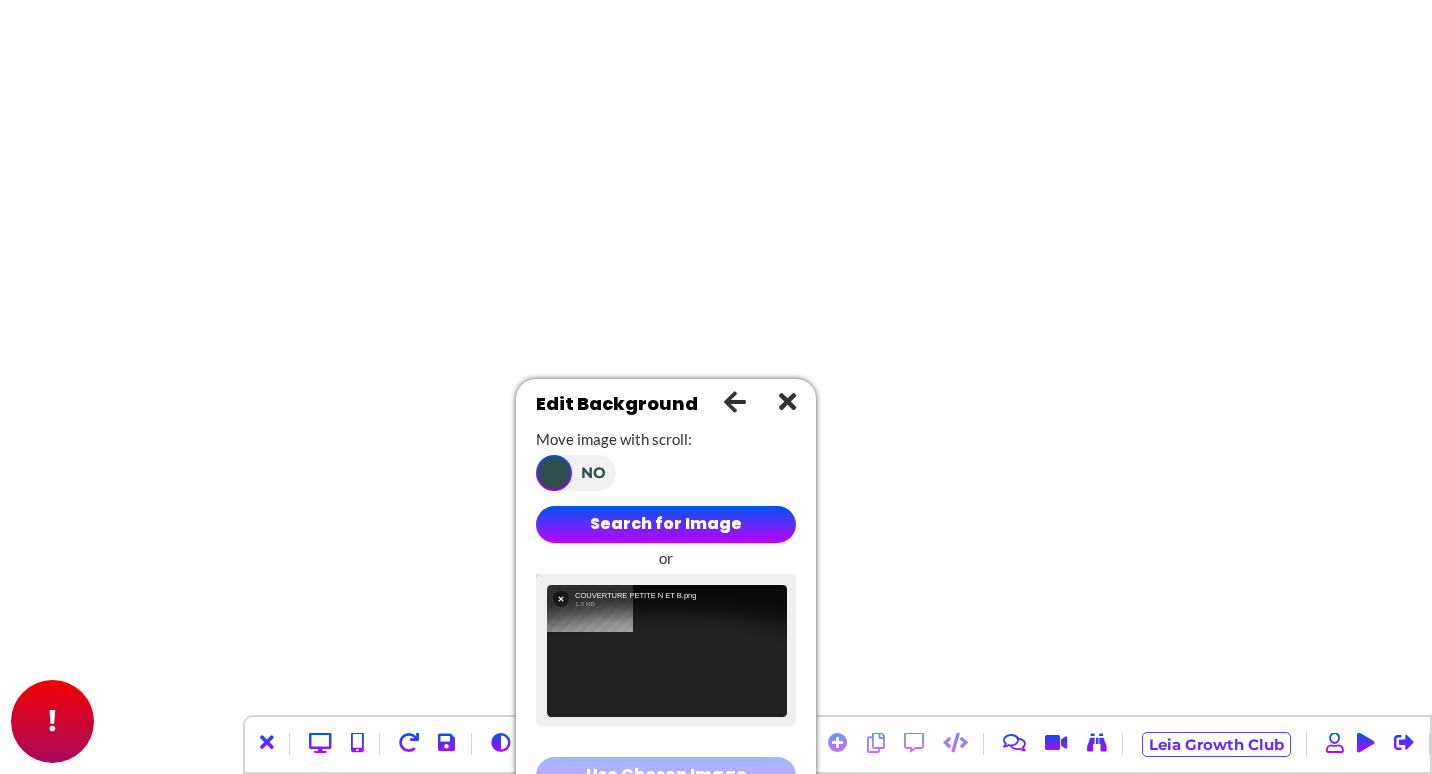 click on "Use Chosen Image" at bounding box center [666, 775] 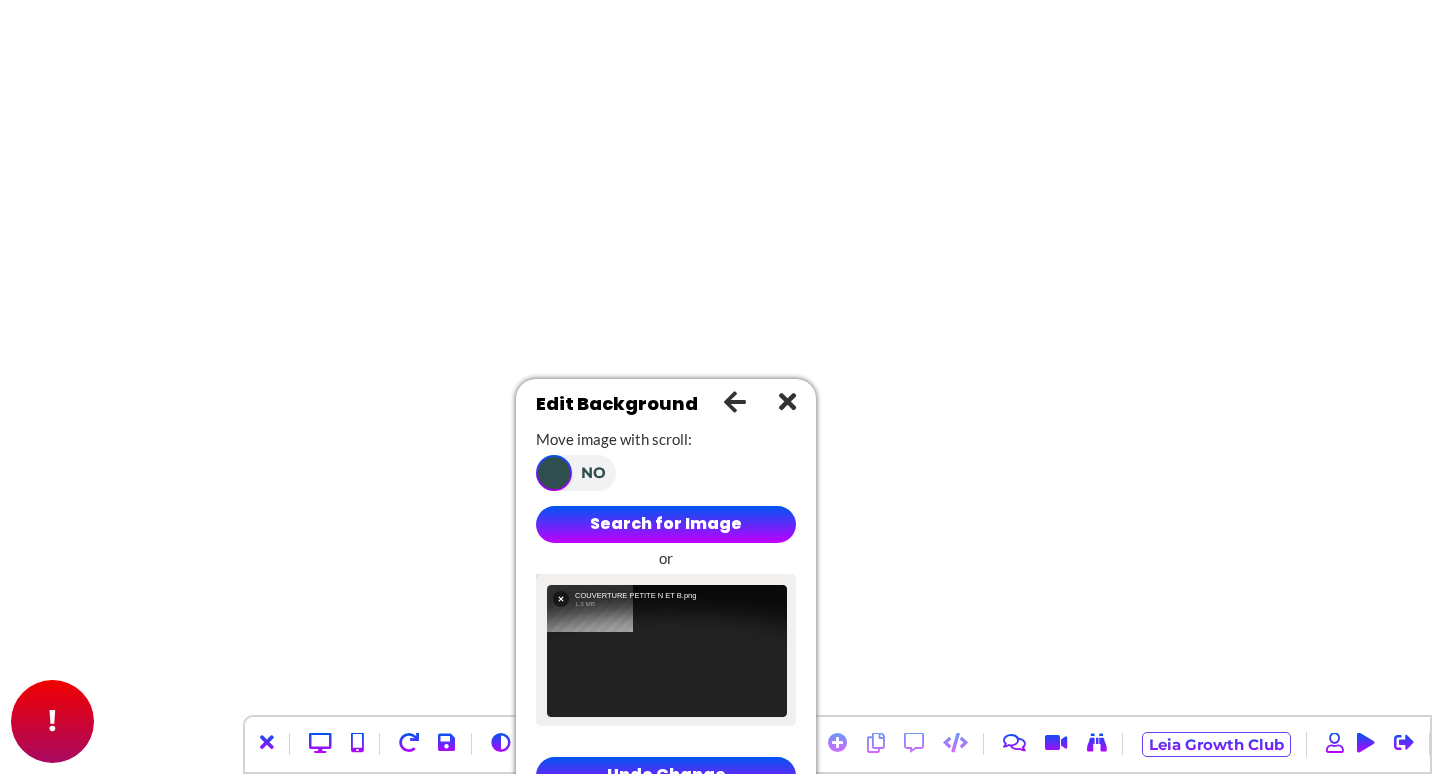 click at bounding box center [787, 401] 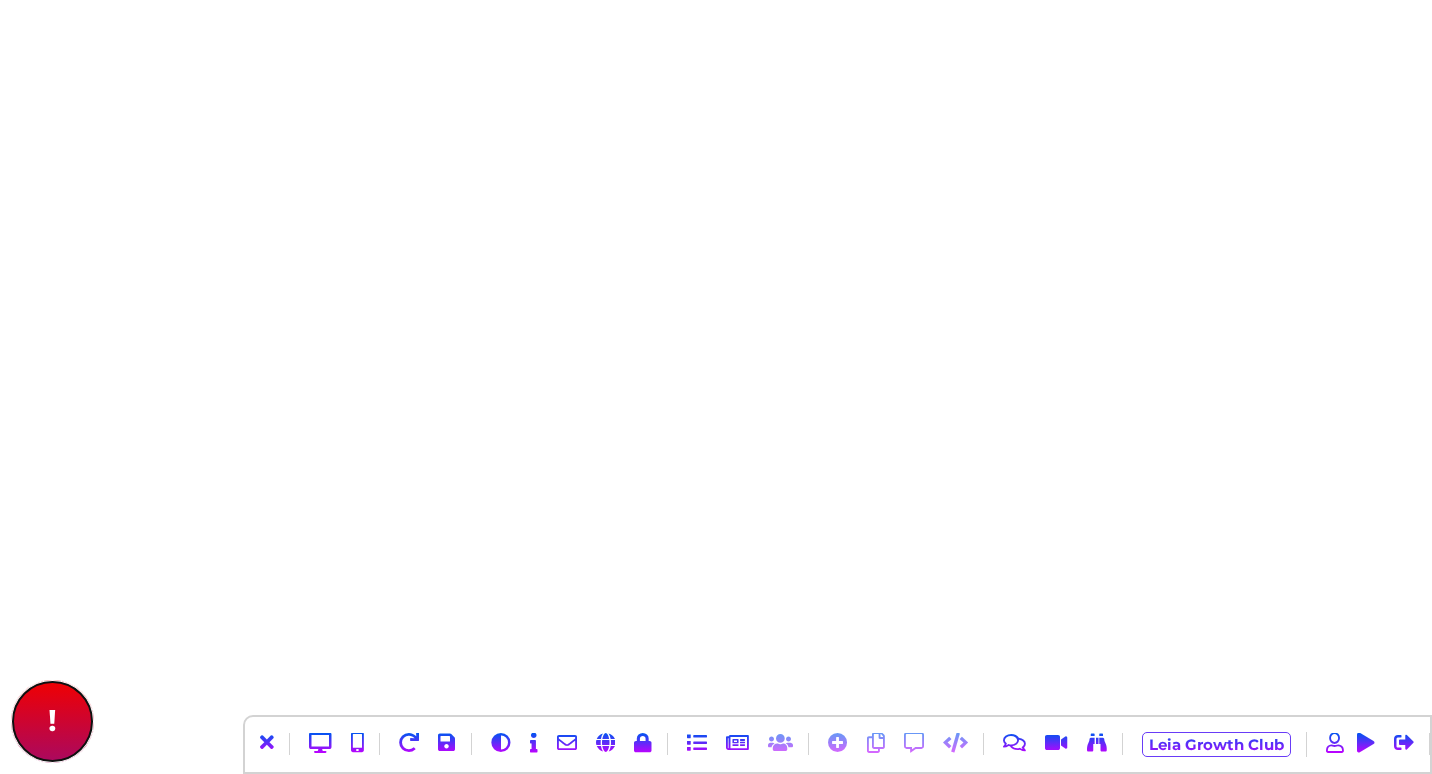 click on "!" at bounding box center (52, 721) 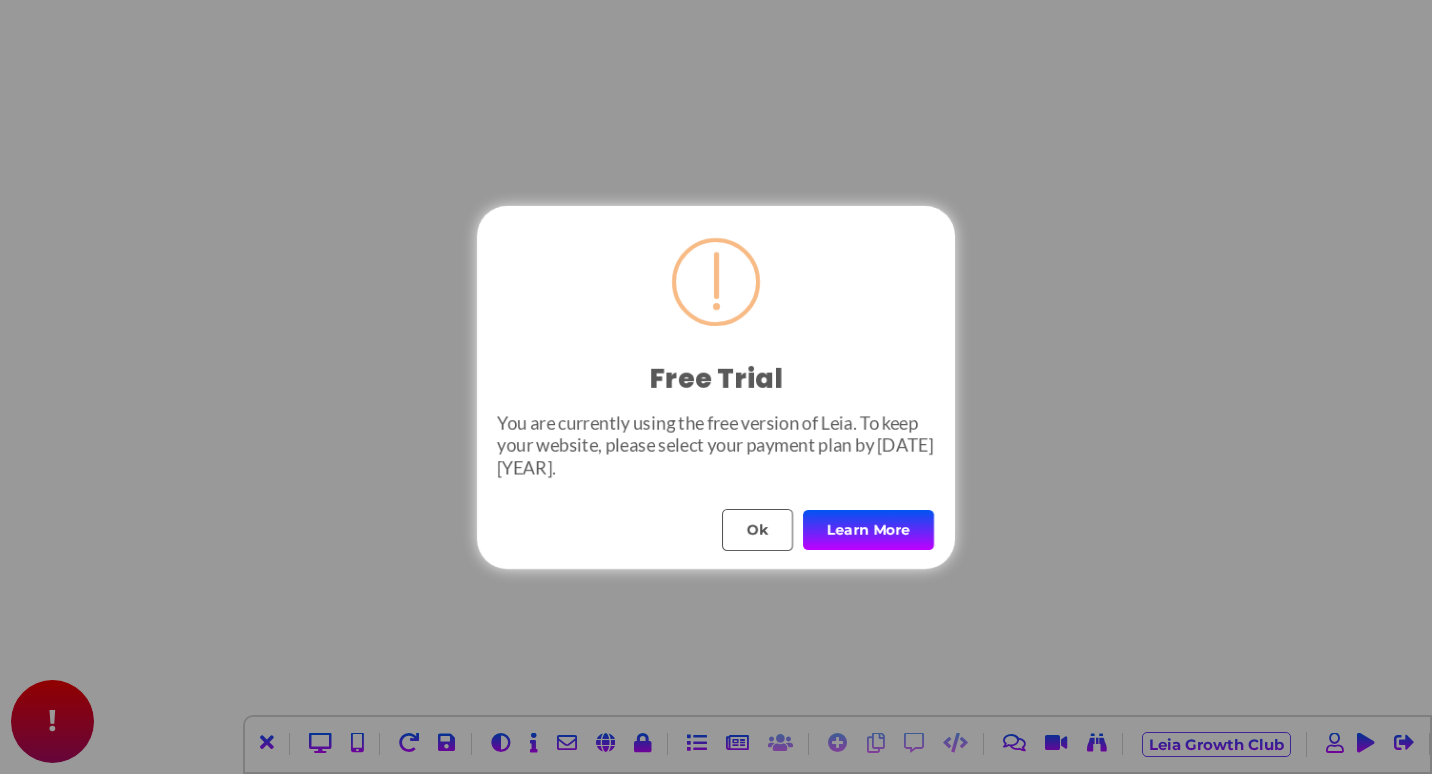 click on "Learn More" at bounding box center [868, 530] 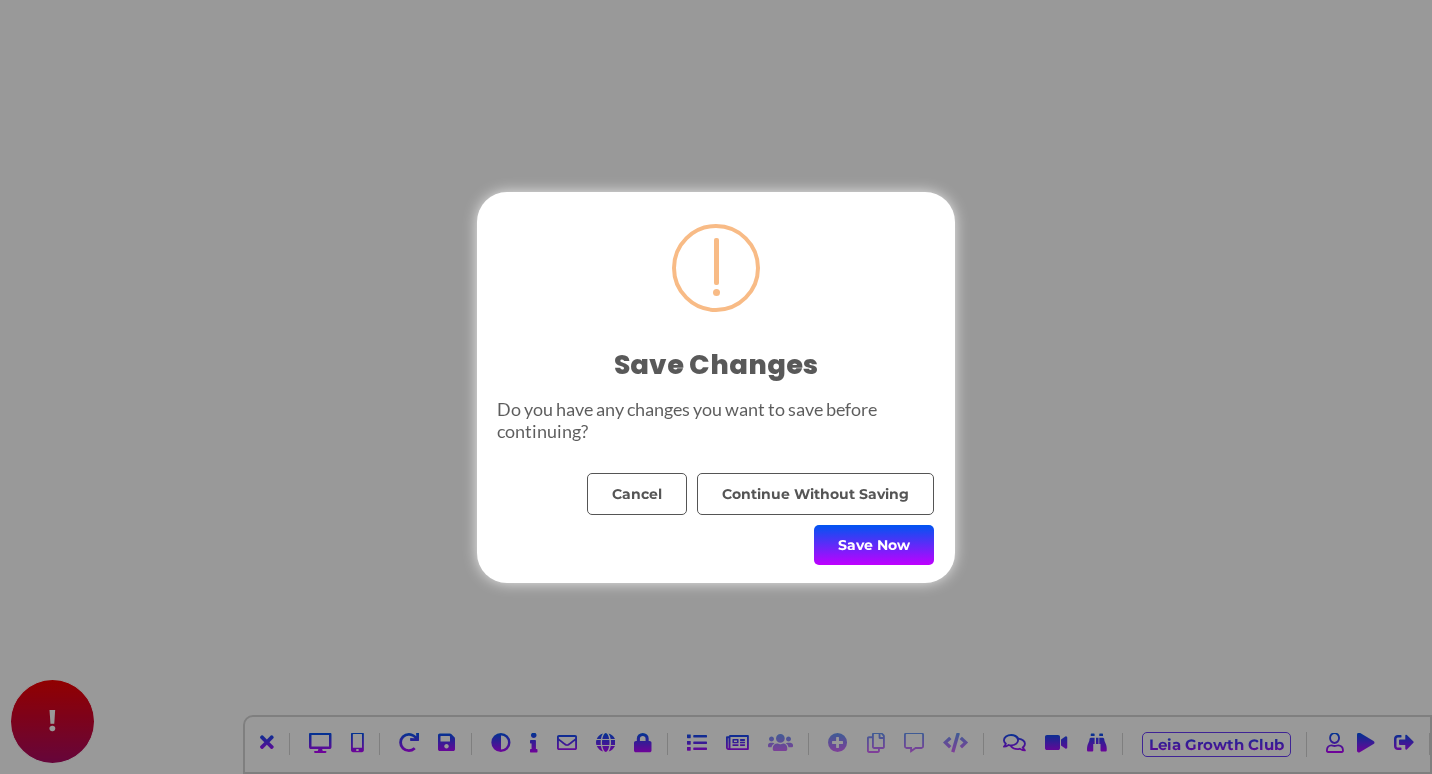 click on "Save Now" at bounding box center (874, 545) 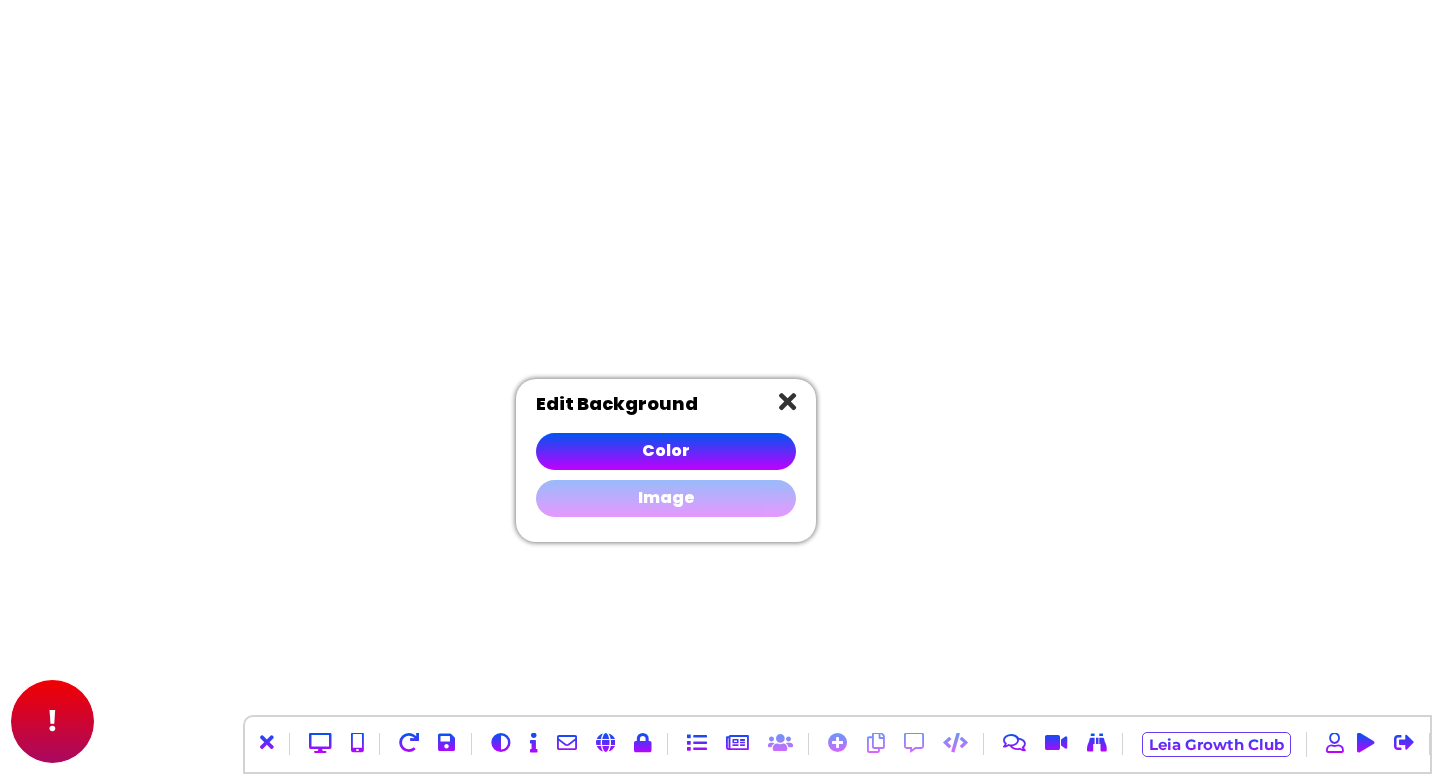 click on "Image" at bounding box center [666, 498] 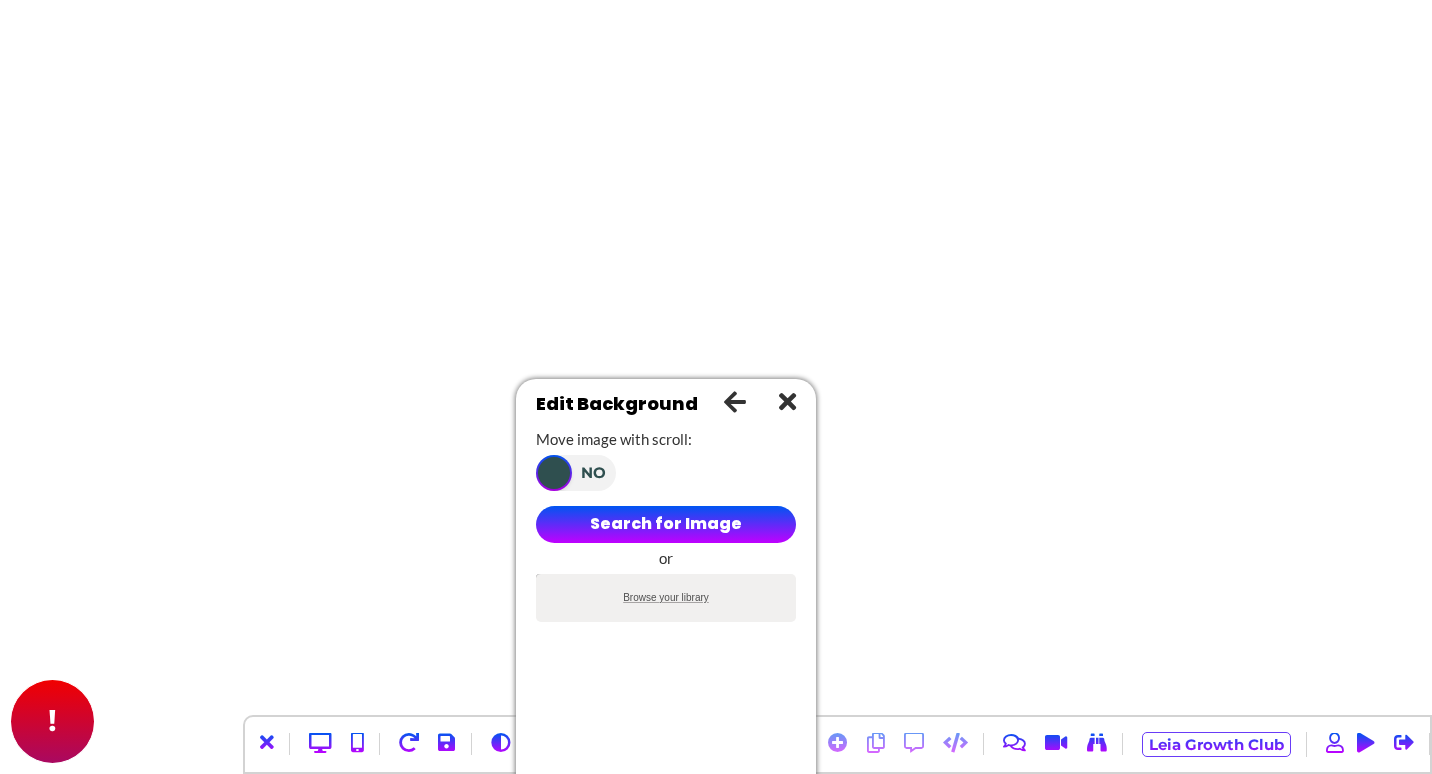 click on "Browse your library" at bounding box center [666, 597] 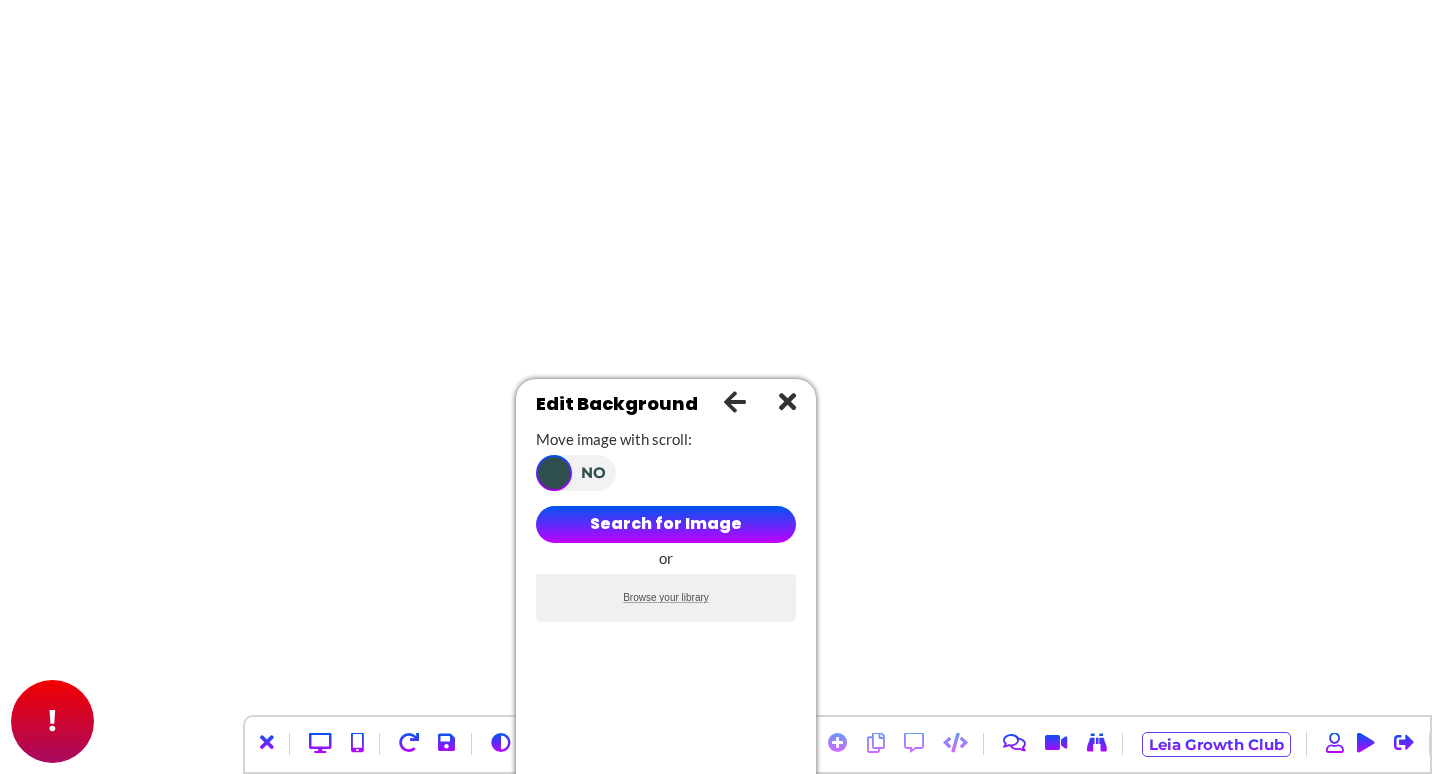 click on "Browse your library" at bounding box center [666, 577] 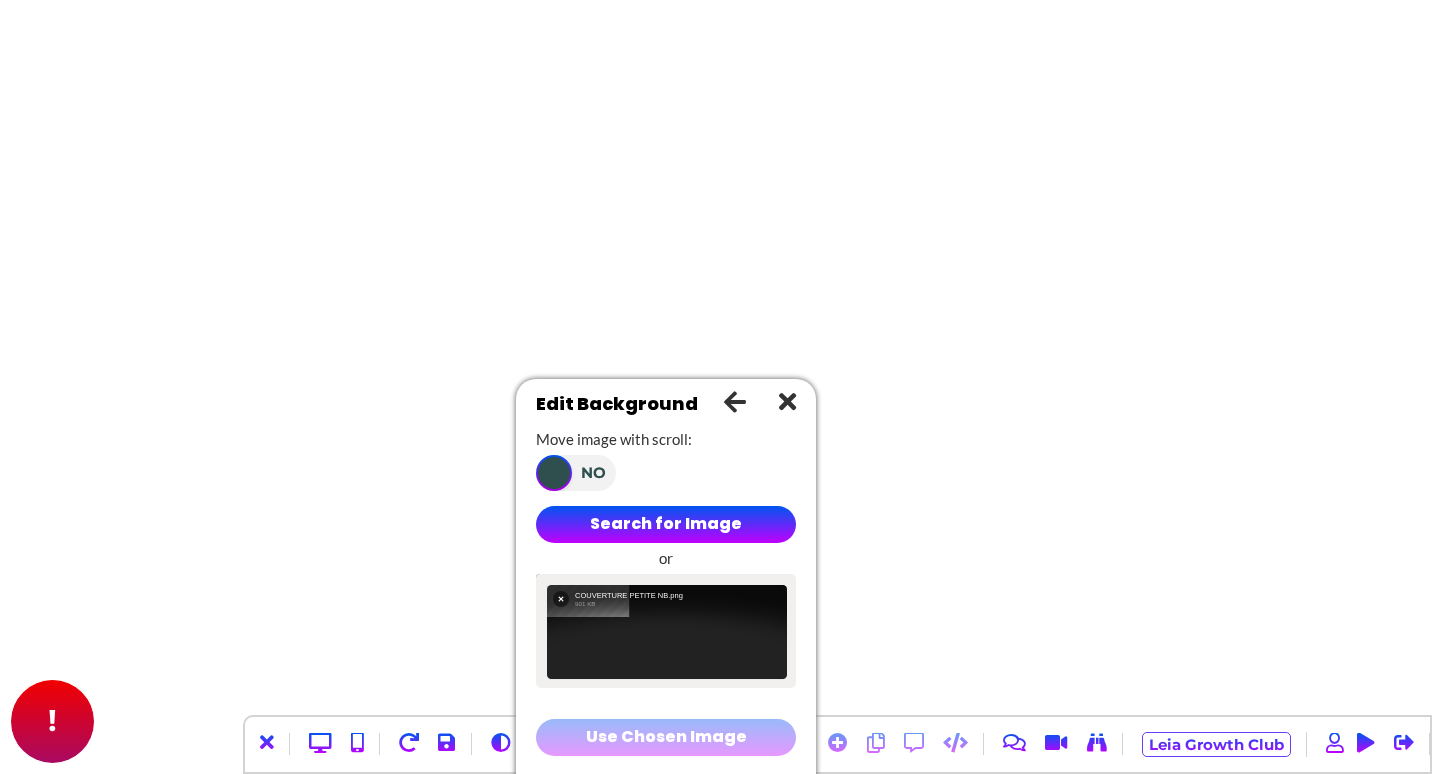 click on "Use Chosen Image" at bounding box center [666, 737] 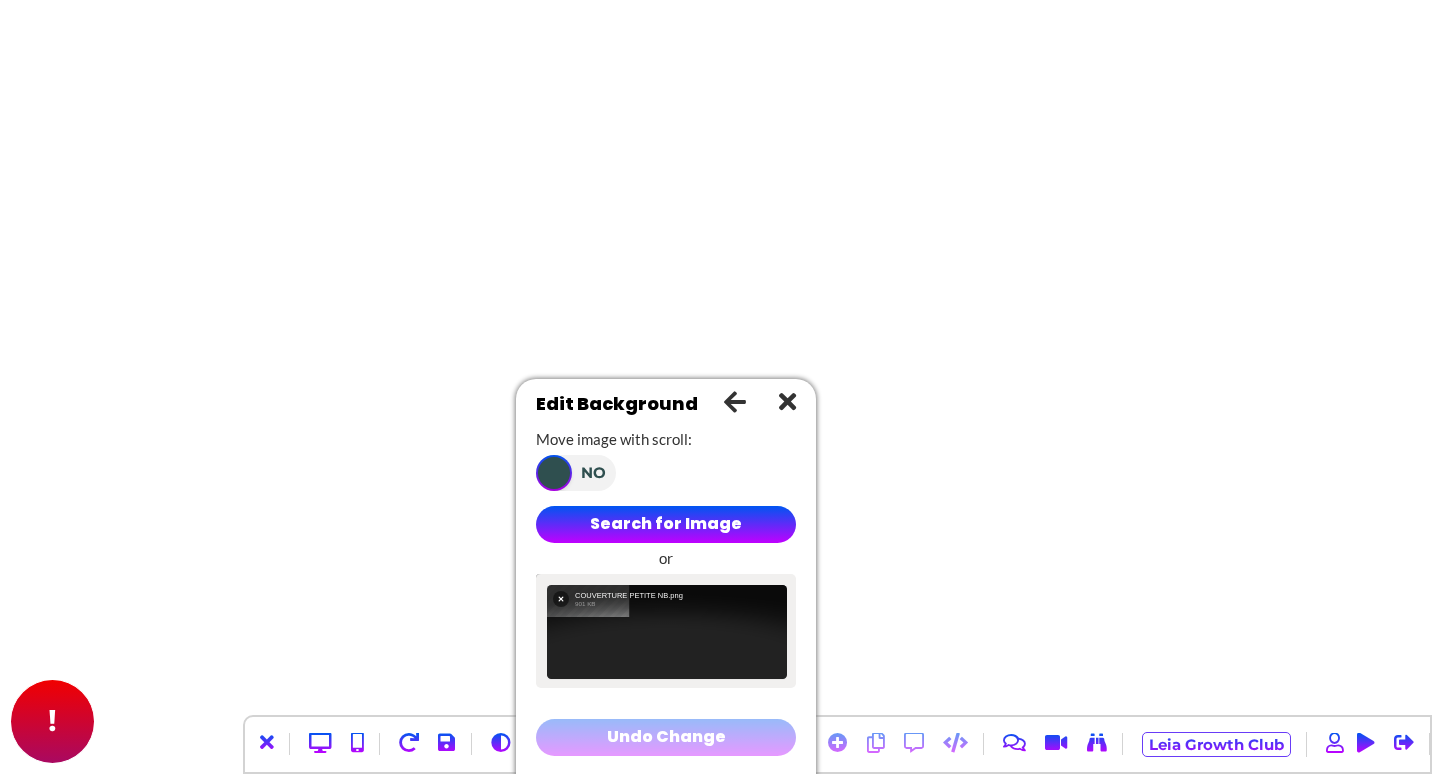 click on "Undo Change" at bounding box center (666, 737) 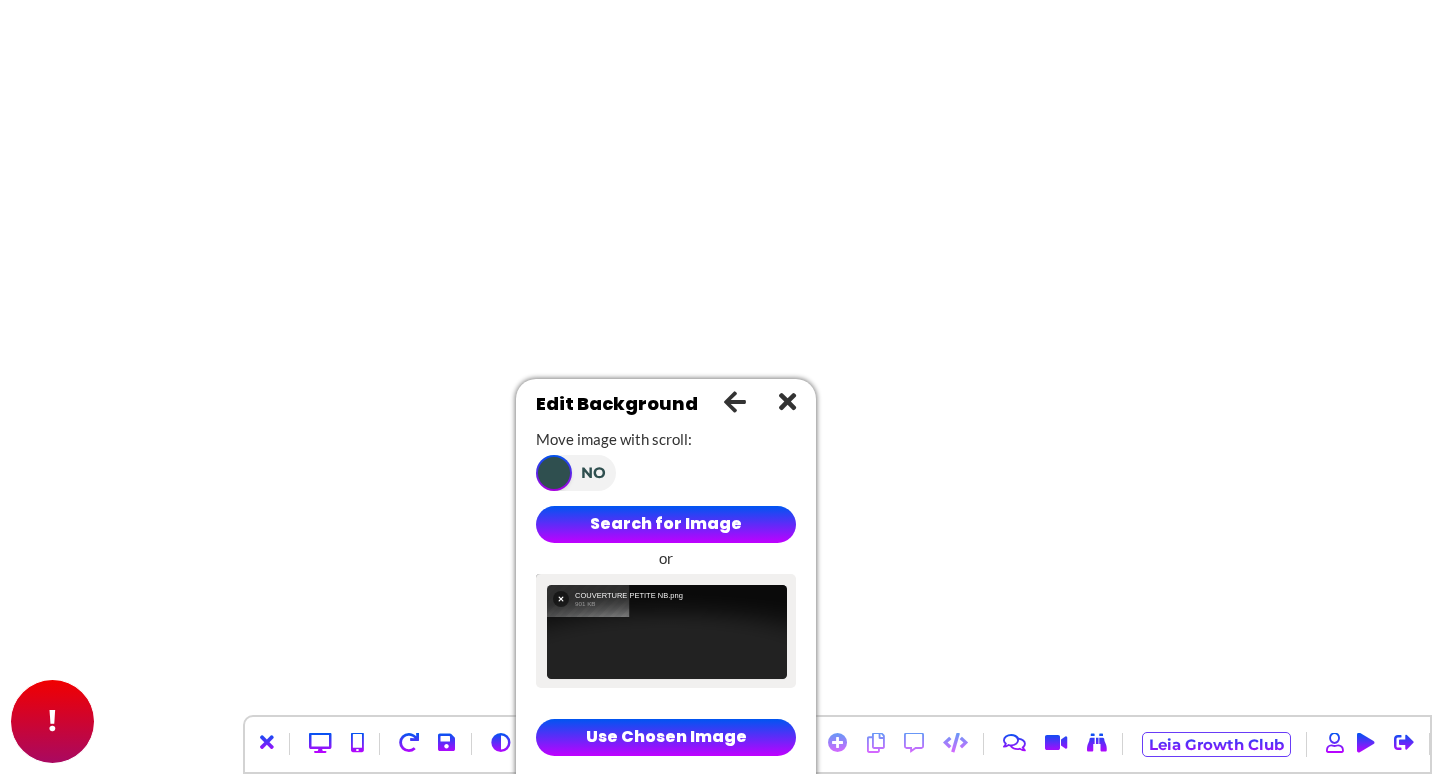 click on "Use Chosen Image" at bounding box center (666, 737) 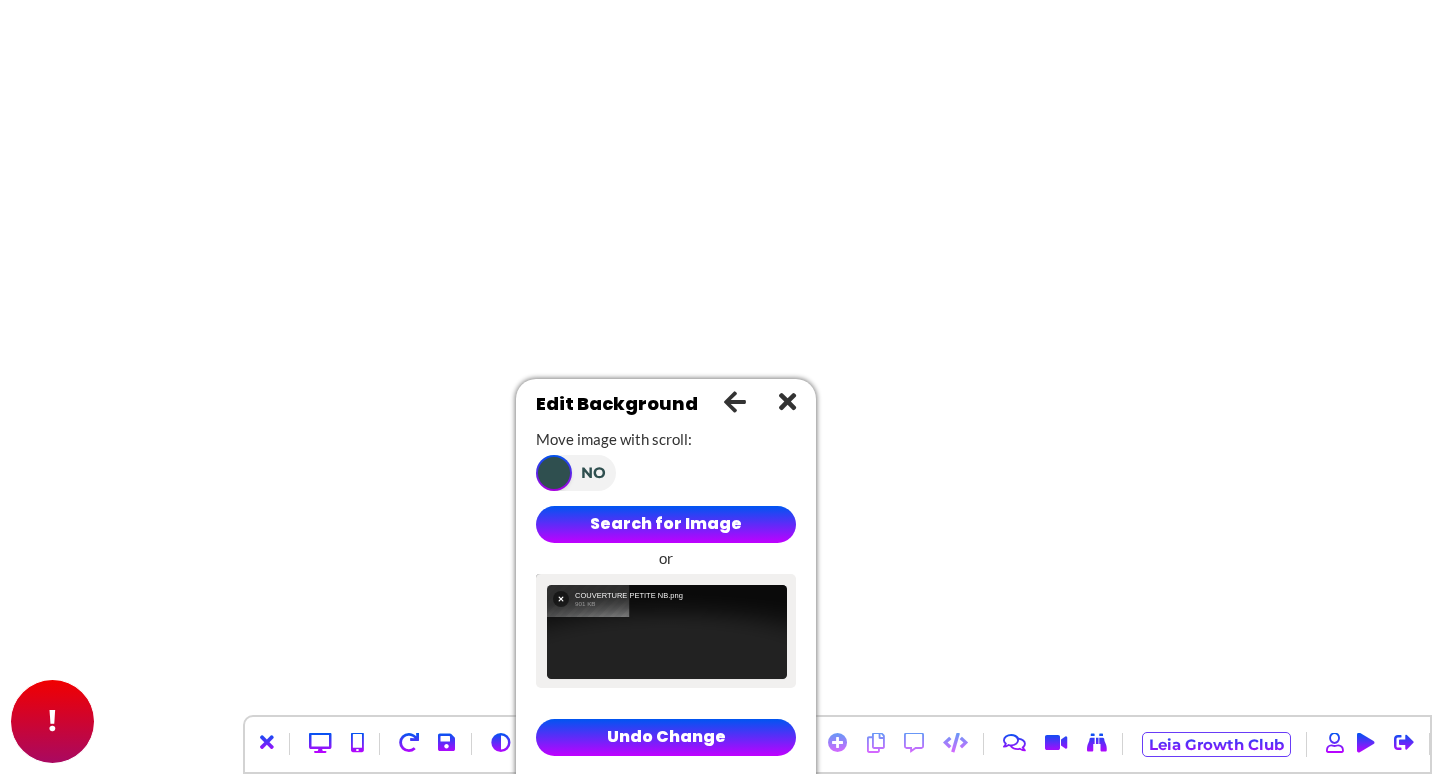 click on "Undo Change" at bounding box center [666, 737] 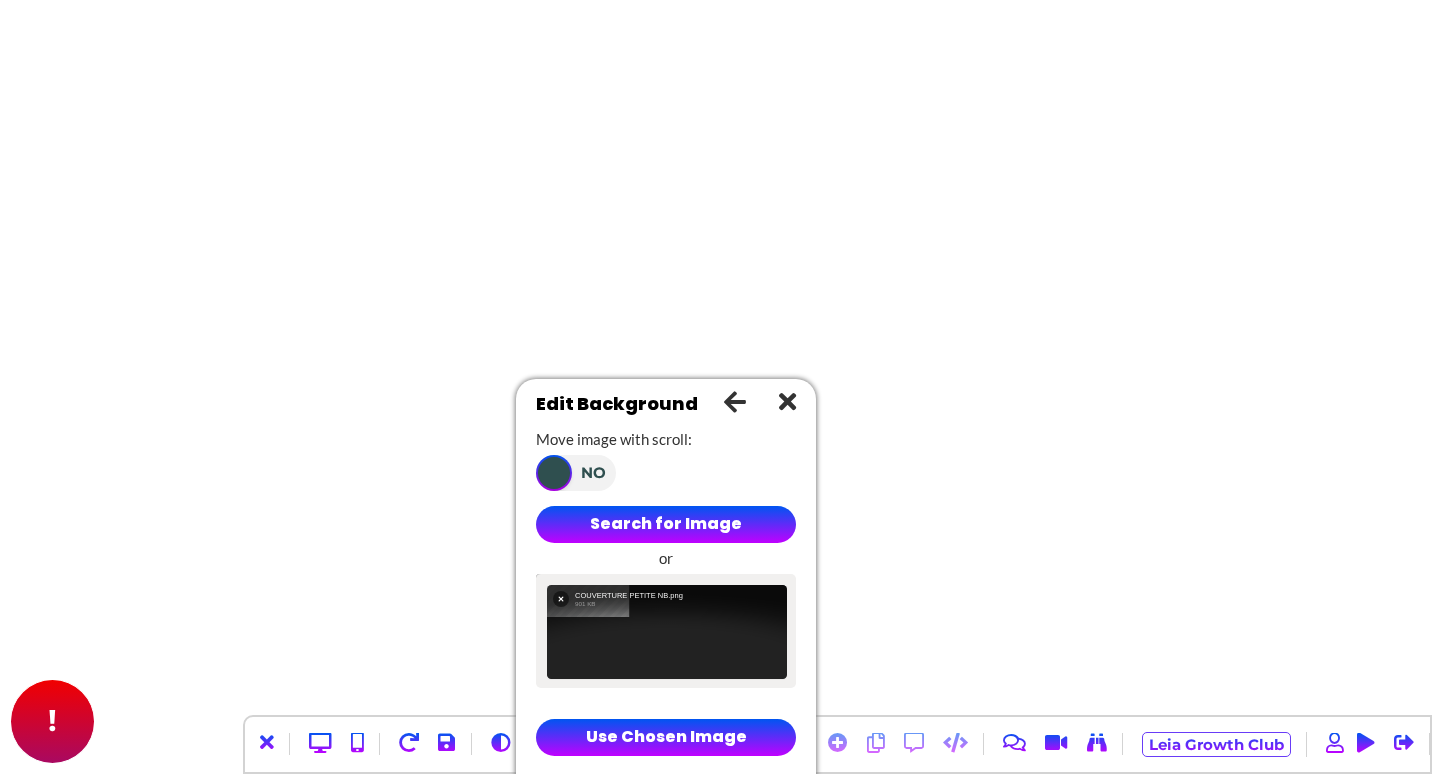 click on "Use Chosen Image" at bounding box center (666, 737) 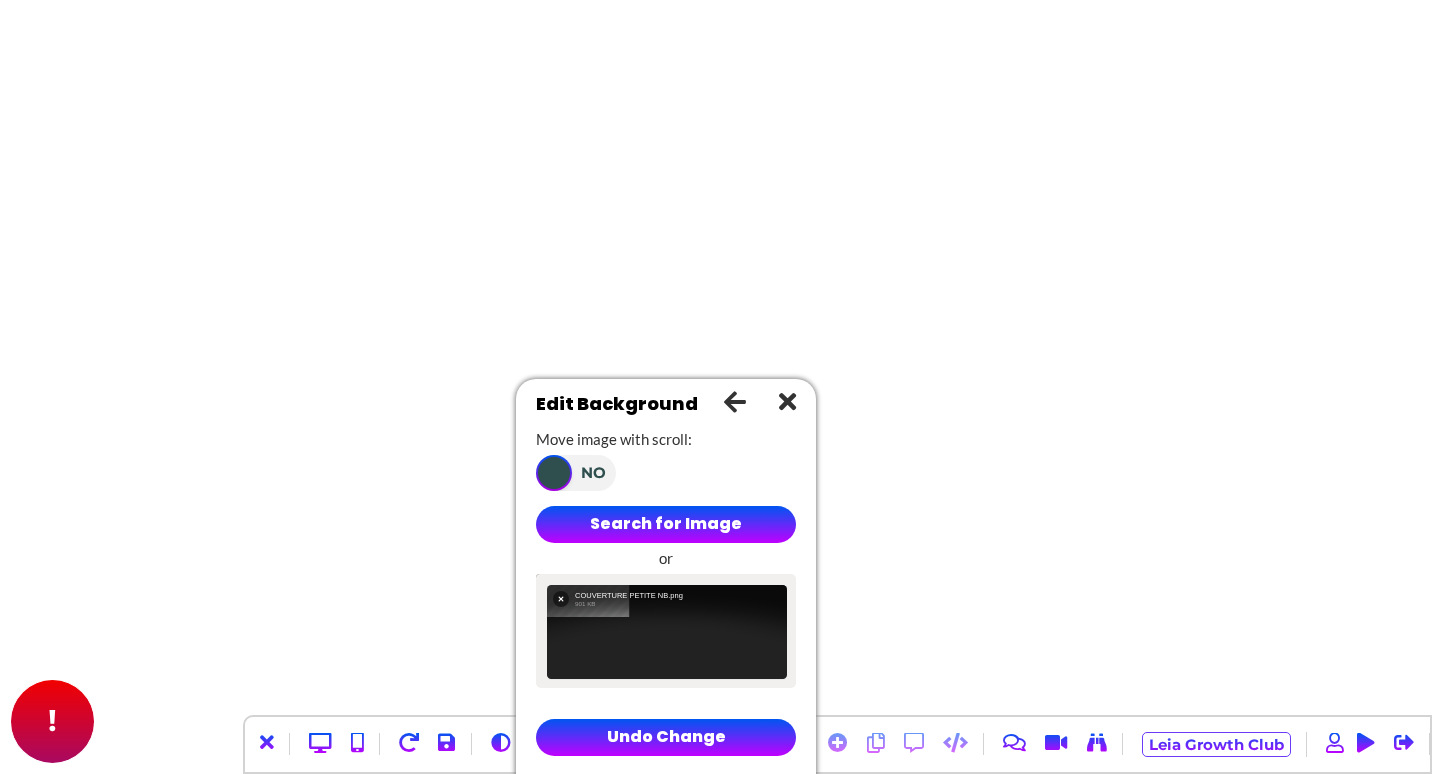 click on "Undo Change" at bounding box center [666, 737] 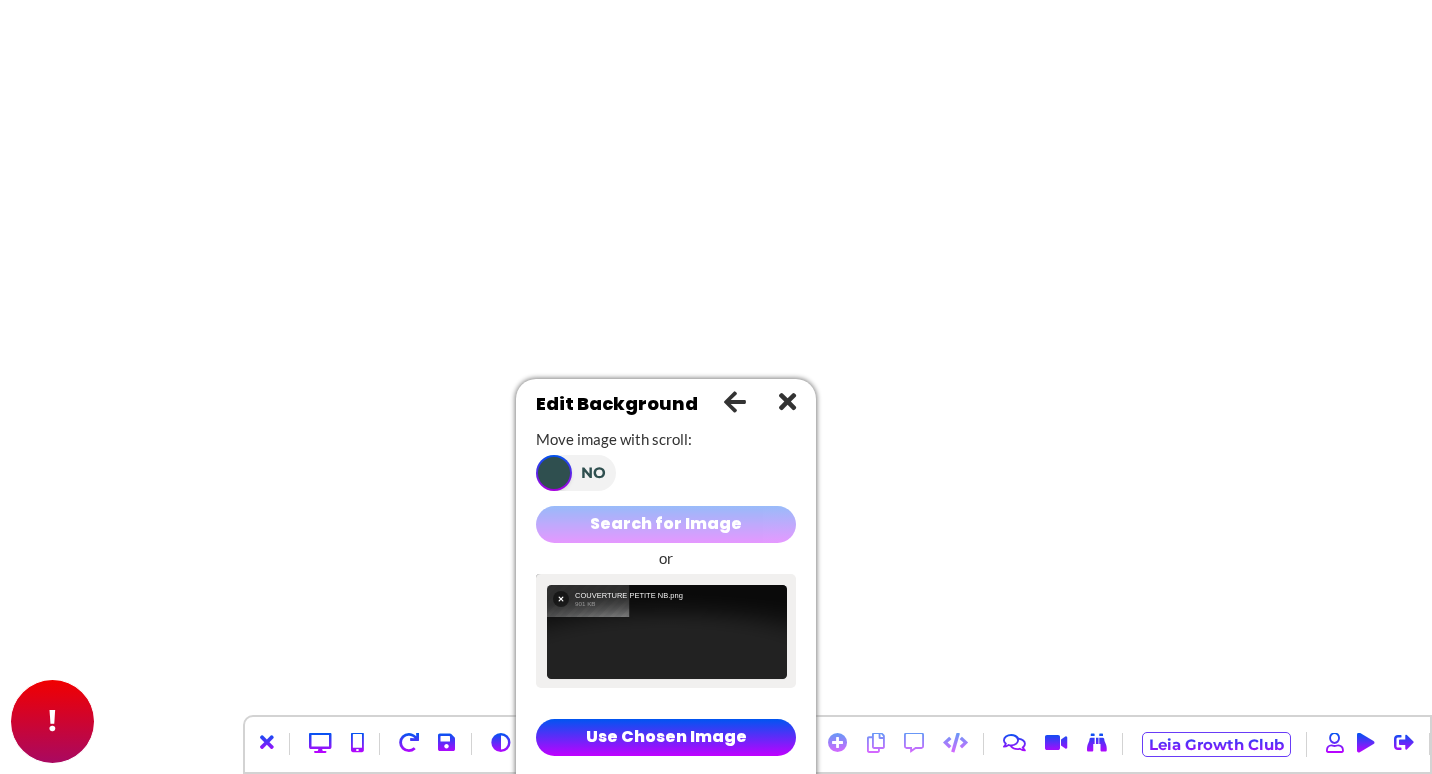 click on "Search for Image" at bounding box center [666, 524] 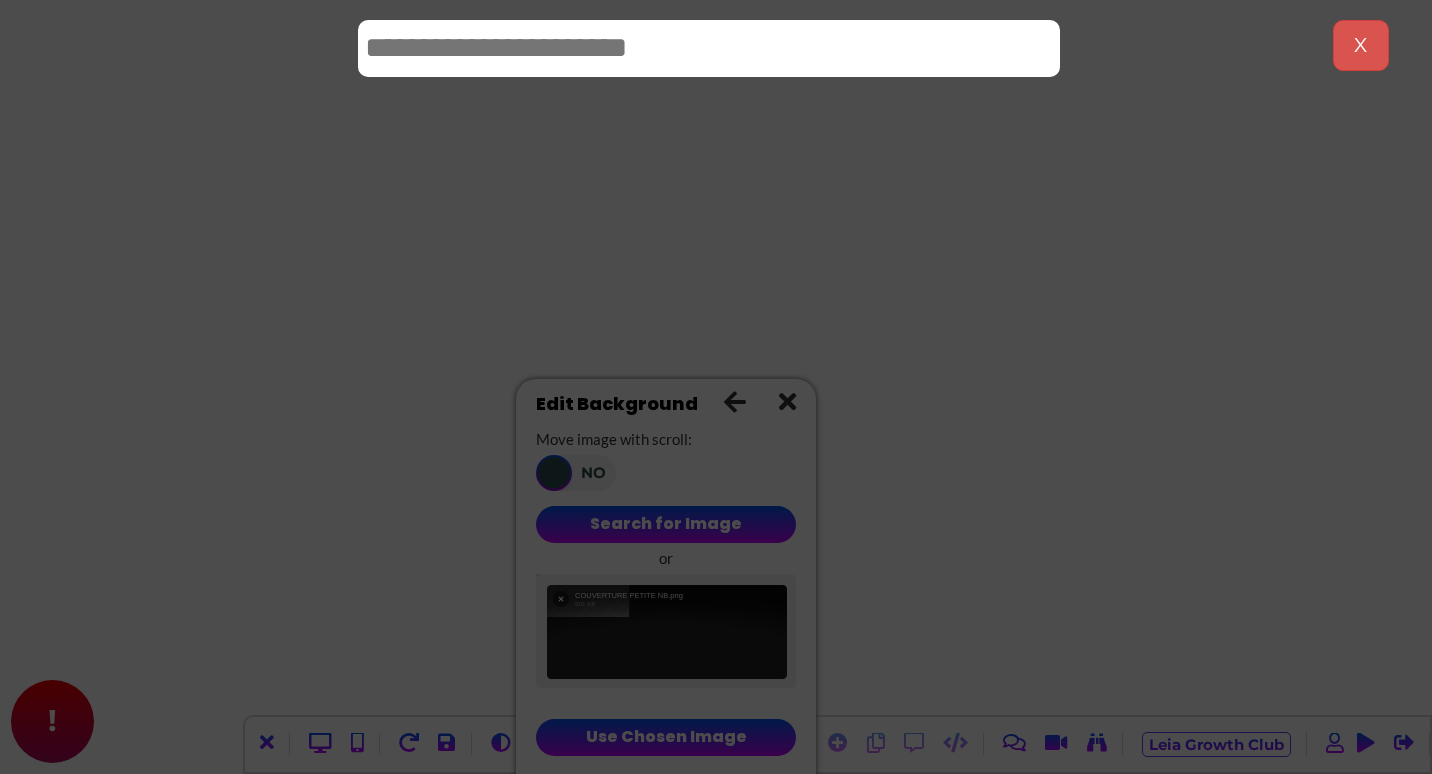 click at bounding box center [716, 387] 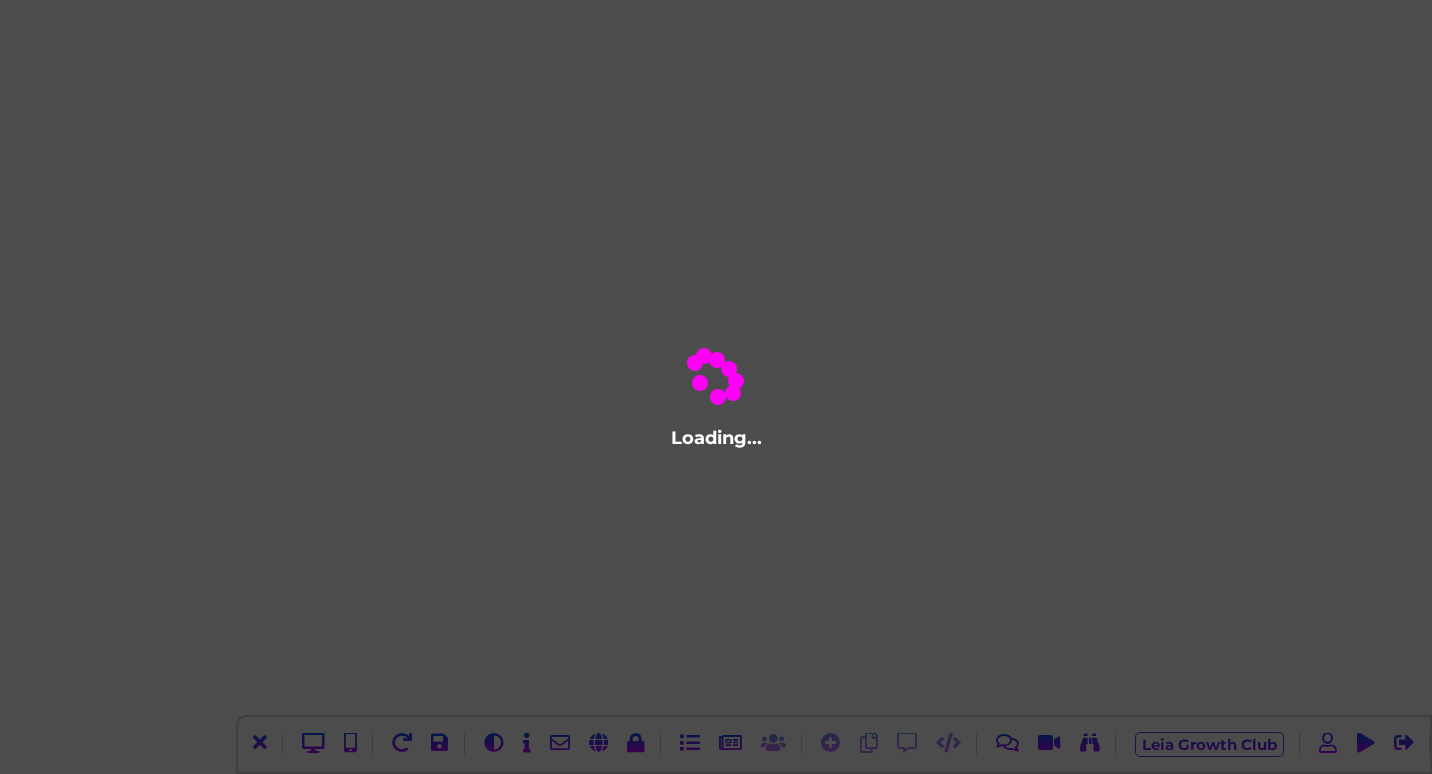 scroll, scrollTop: 0, scrollLeft: 0, axis: both 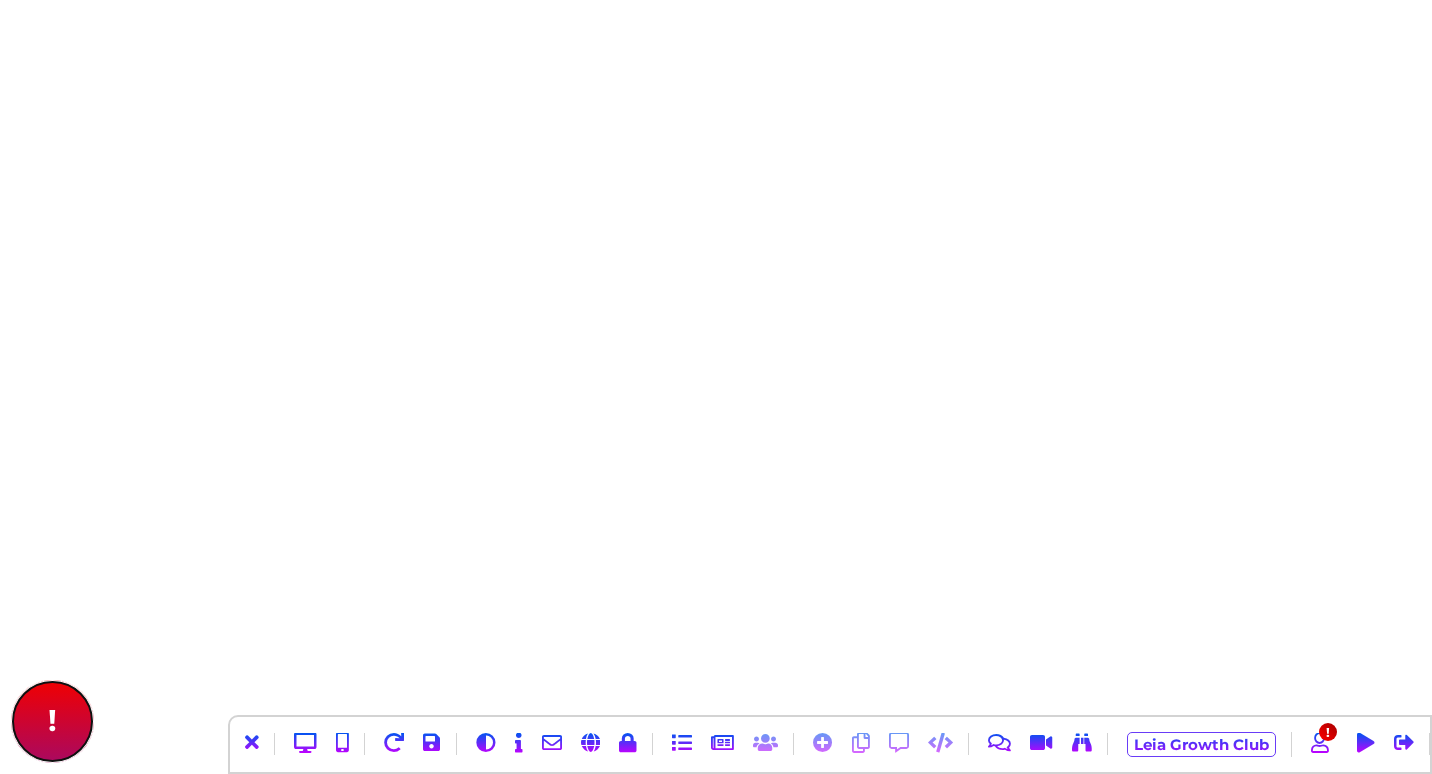 click on "!" at bounding box center (52, 721) 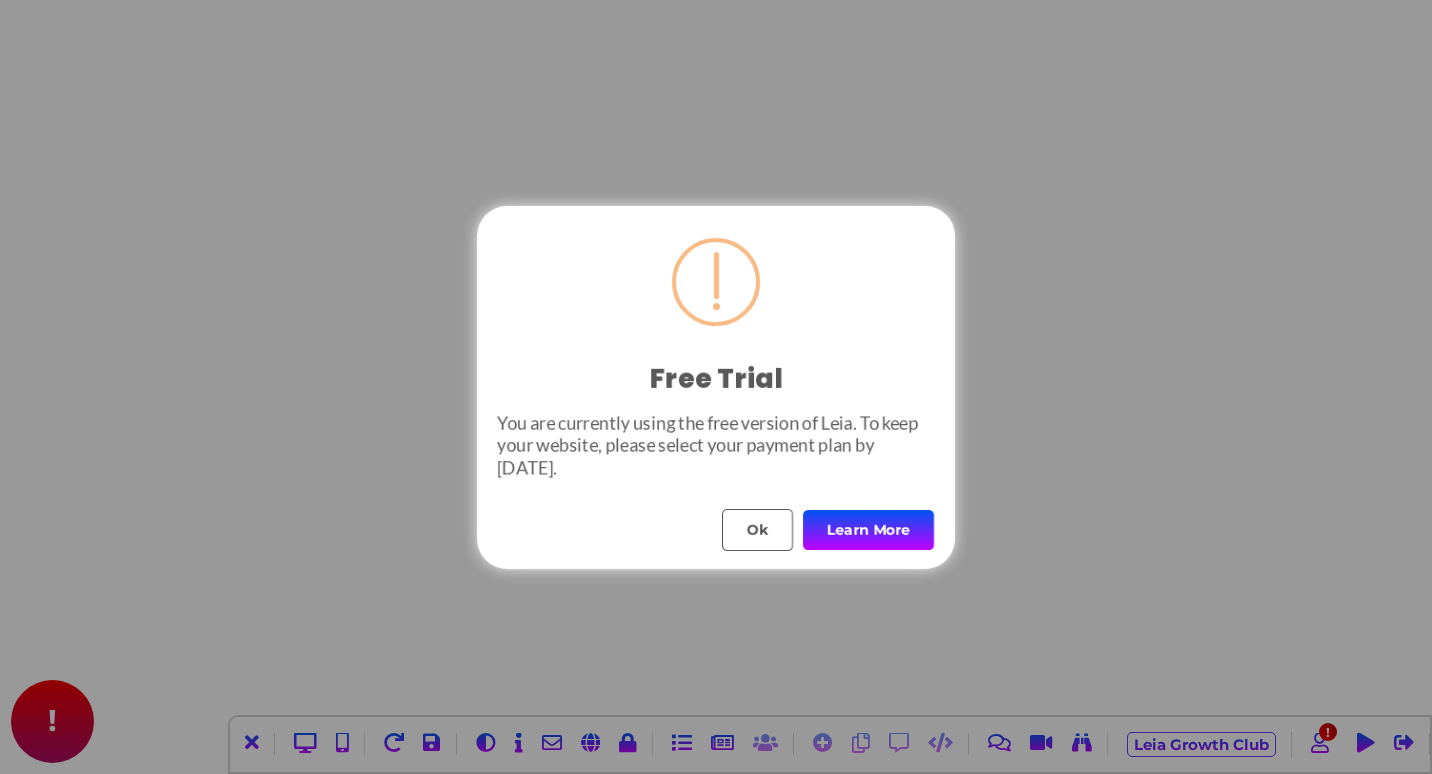 click on "Learn More" at bounding box center [868, 530] 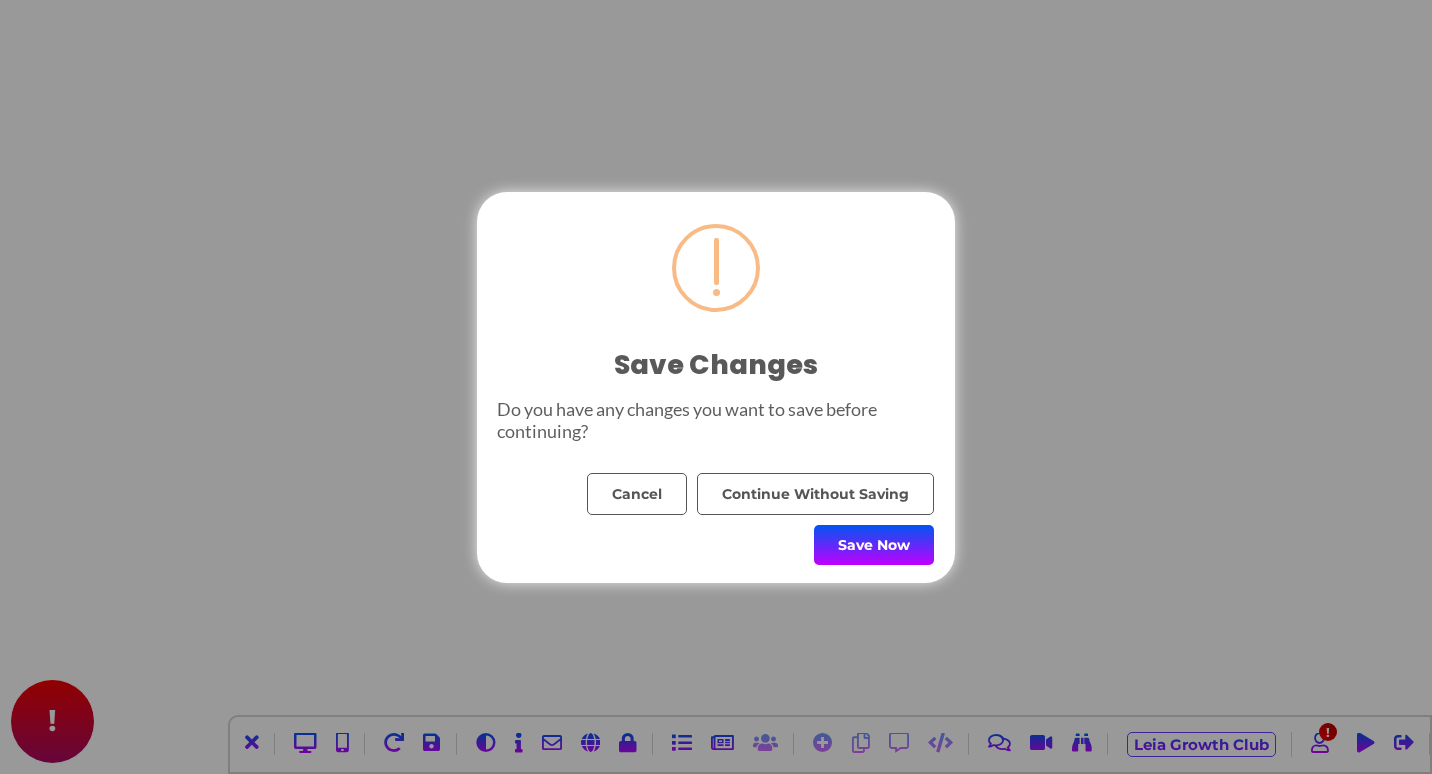 click on "Save Now" at bounding box center [874, 545] 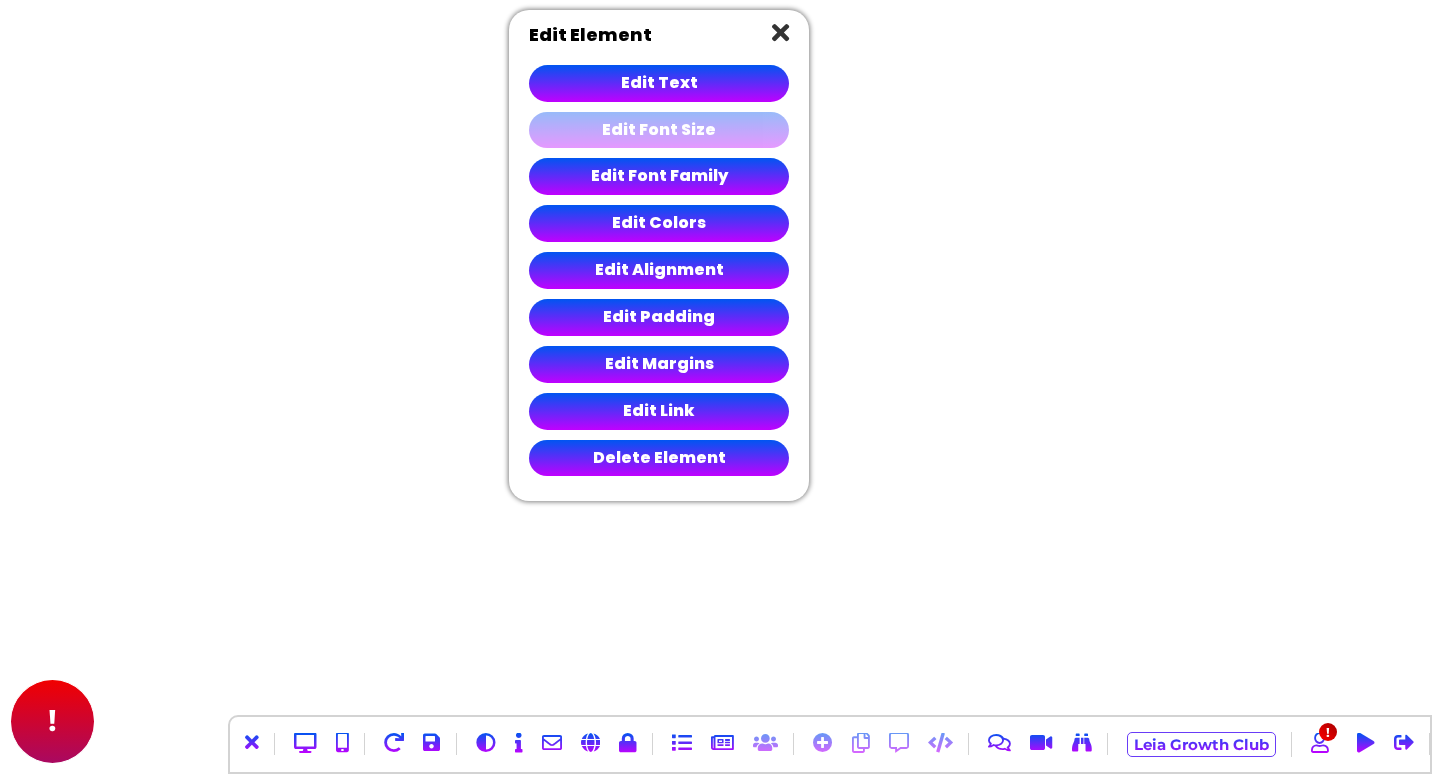 click on "Edit Font Size" at bounding box center (659, 130) 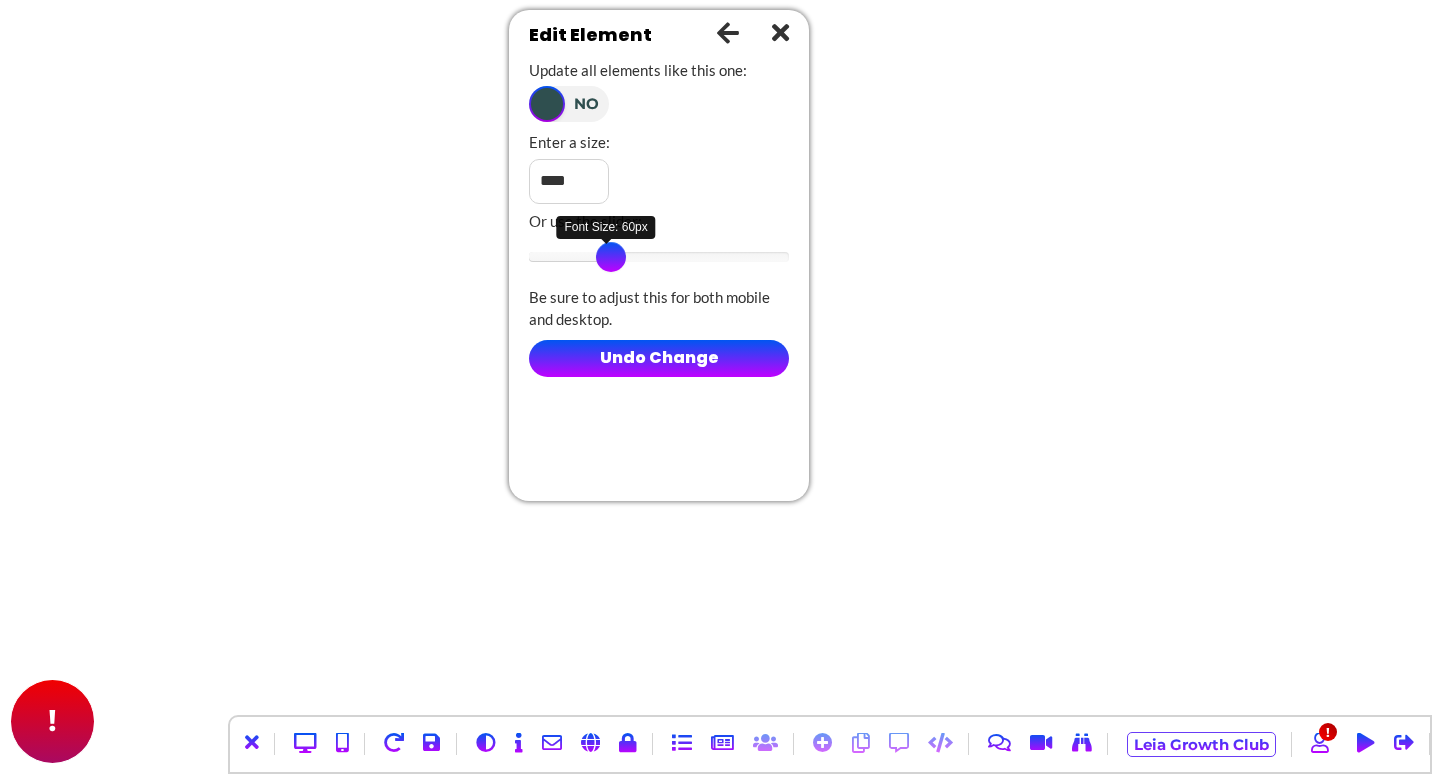drag, startPoint x: 665, startPoint y: 257, endPoint x: 606, endPoint y: 278, distance: 62.625874 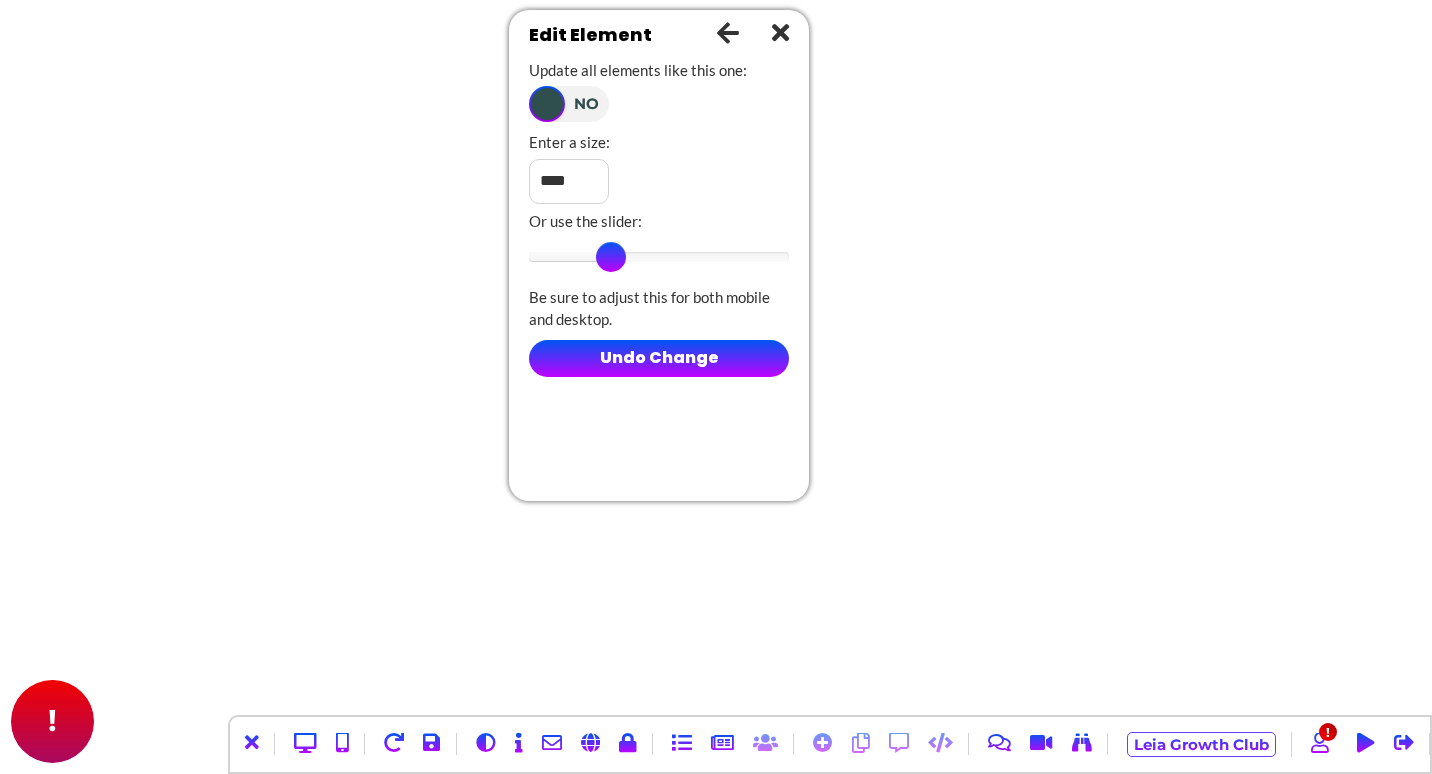 click at bounding box center [780, 32] 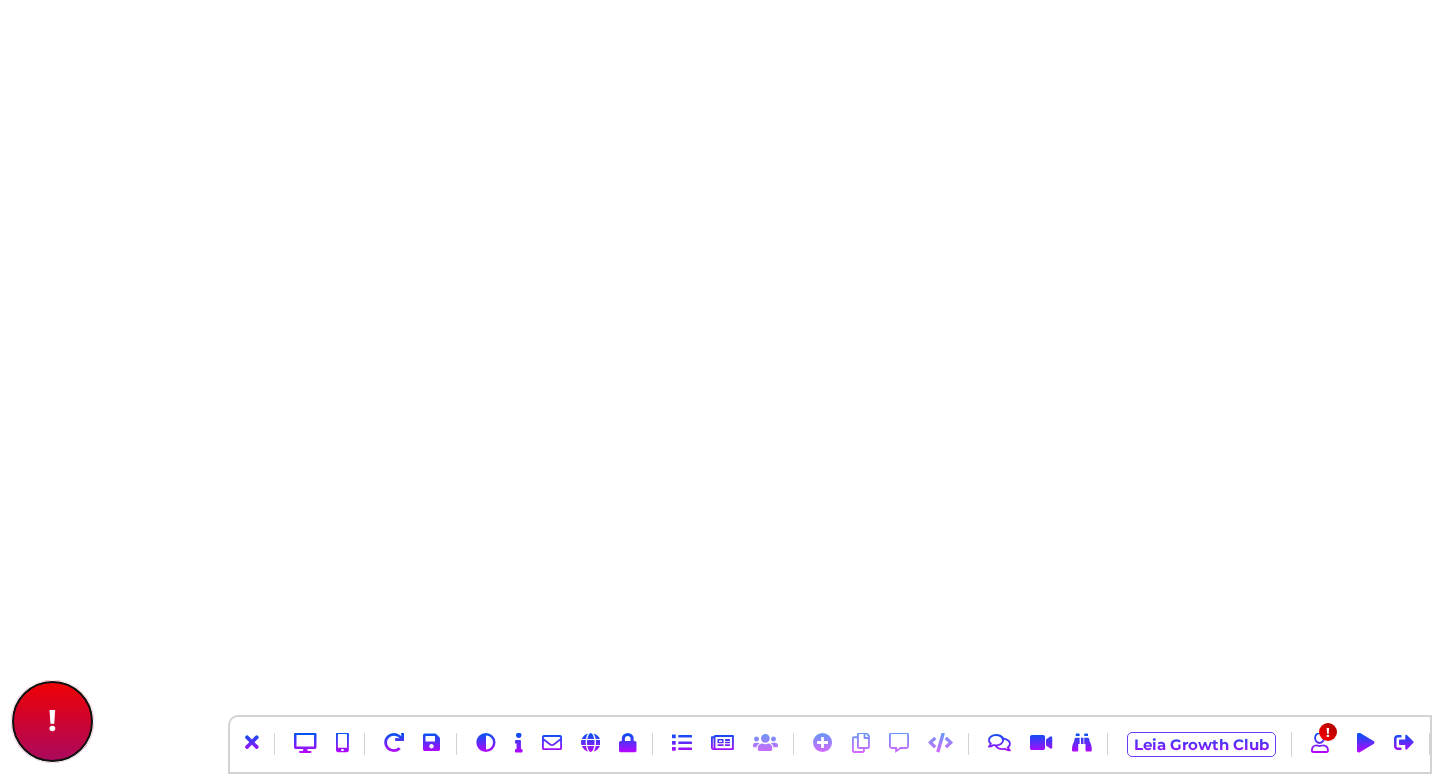 click on "!" at bounding box center [52, 721] 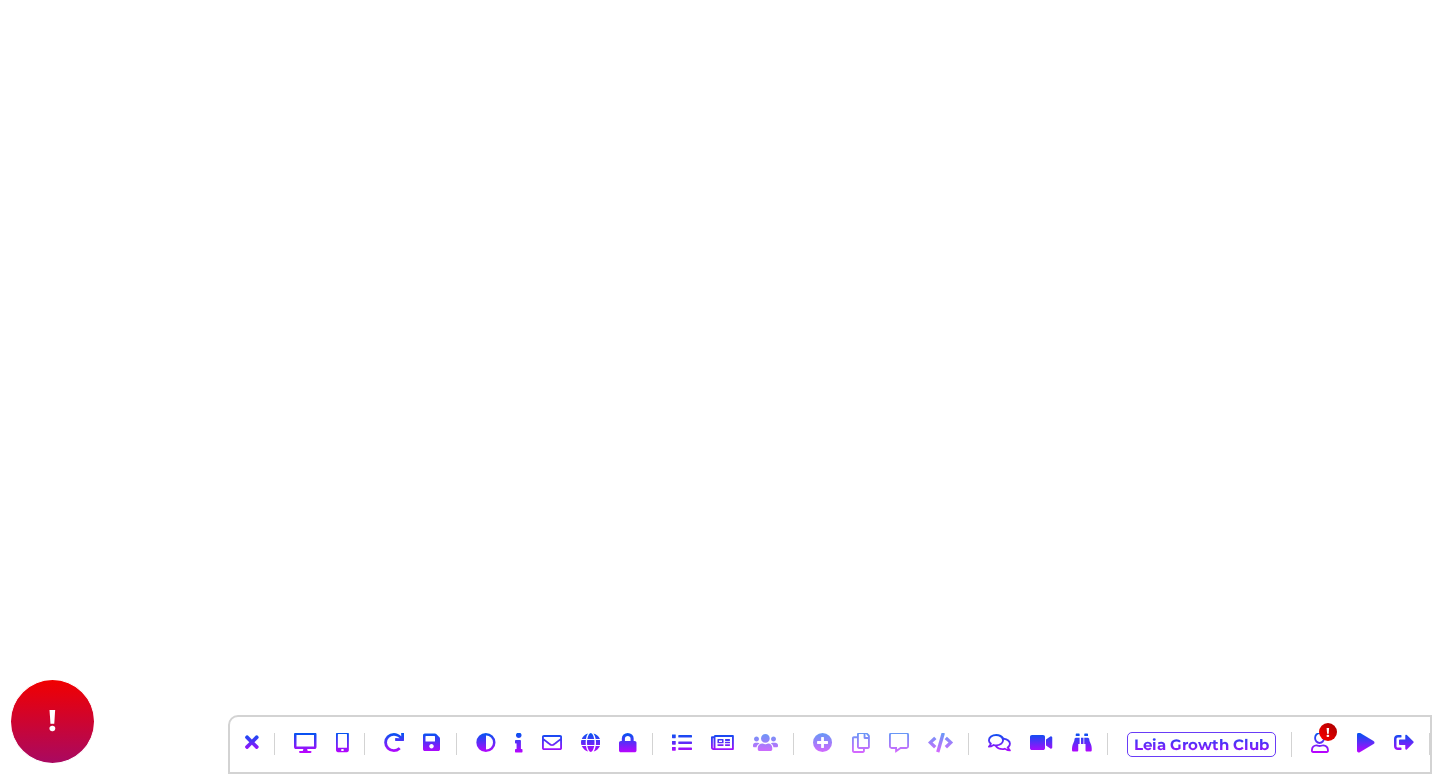 click on "Save Changes Do you have any changes you want to save before continuing?
Cancel
Continue Without Saving
Save Now" at bounding box center [716, 387] 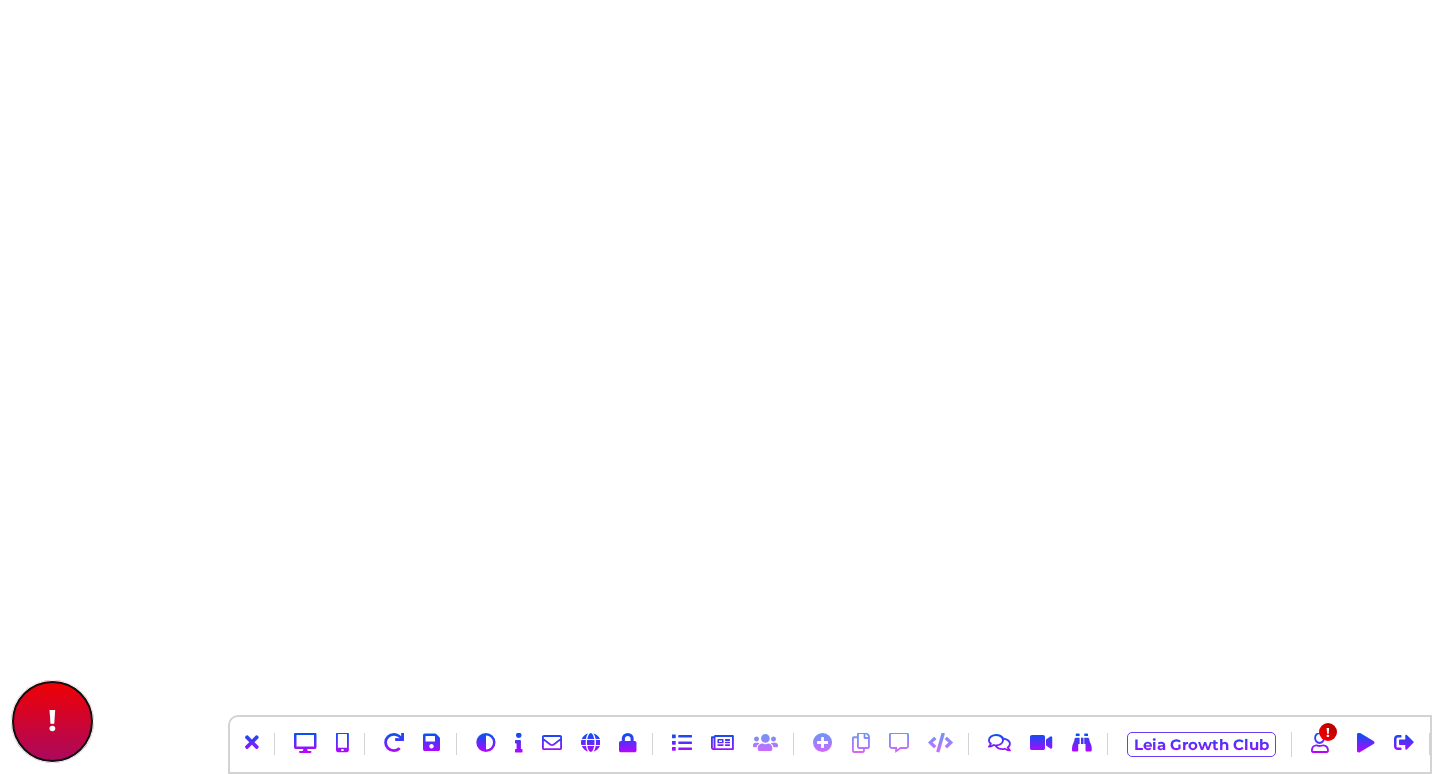 click on "!" at bounding box center (52, 721) 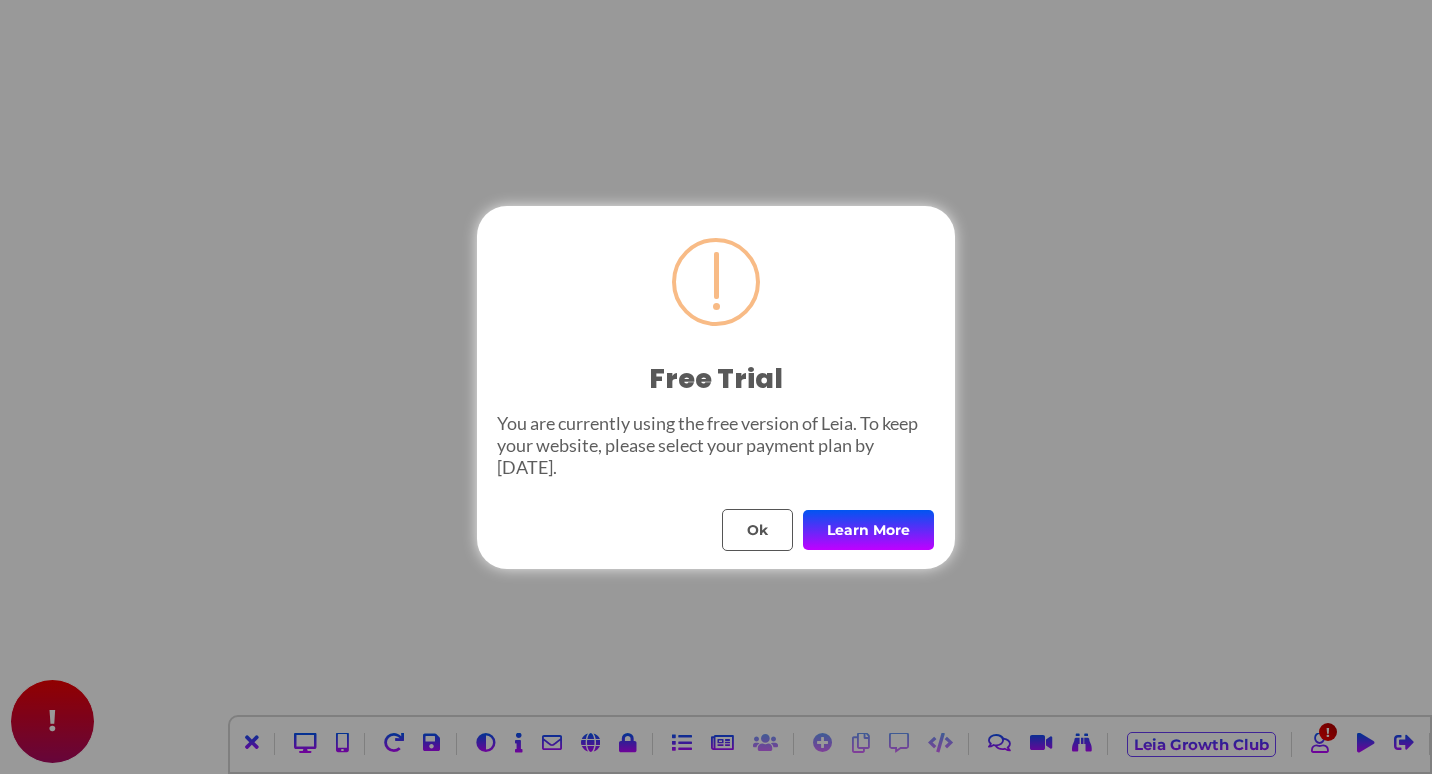 click on "Learn More" at bounding box center [868, 530] 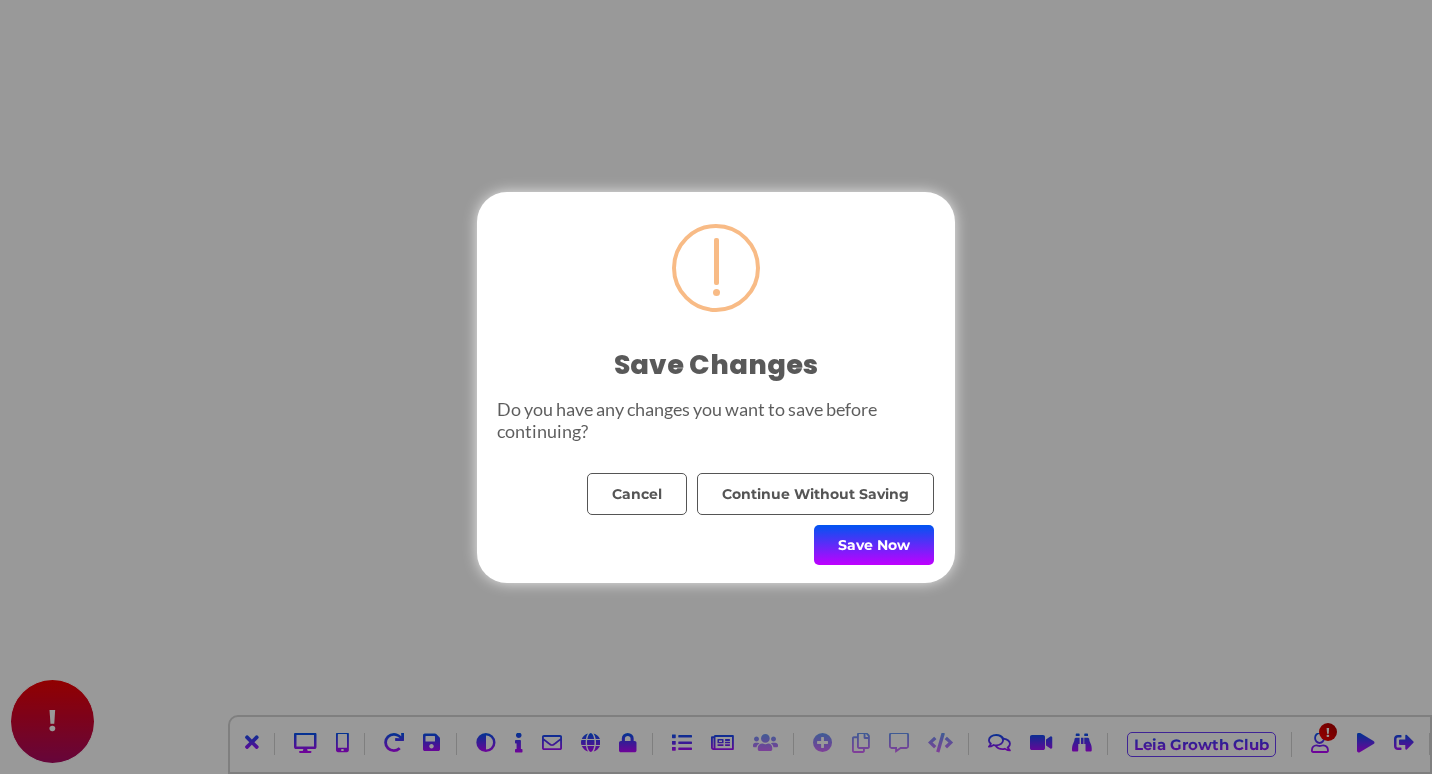 click on "Save Now" at bounding box center [874, 545] 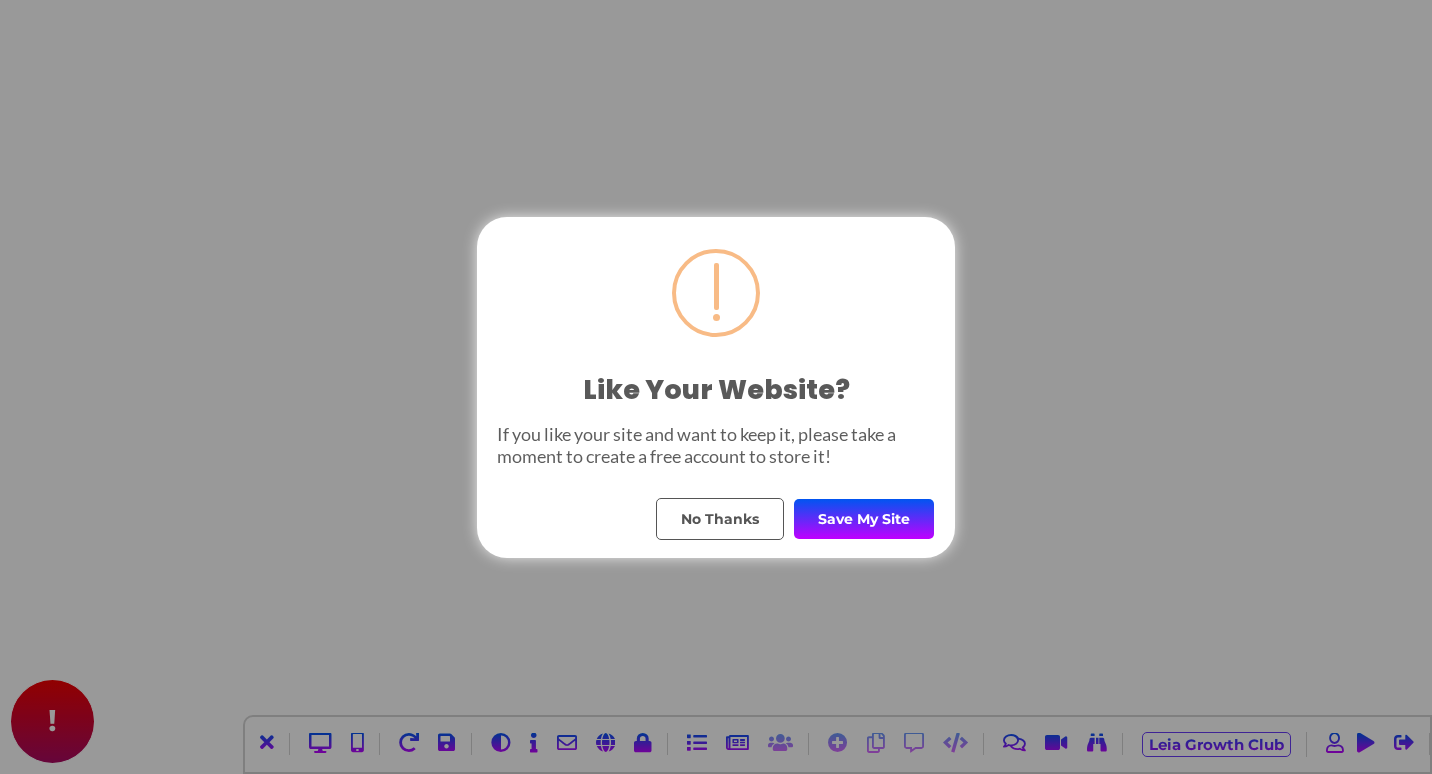 click on "Save My Site" at bounding box center [864, 519] 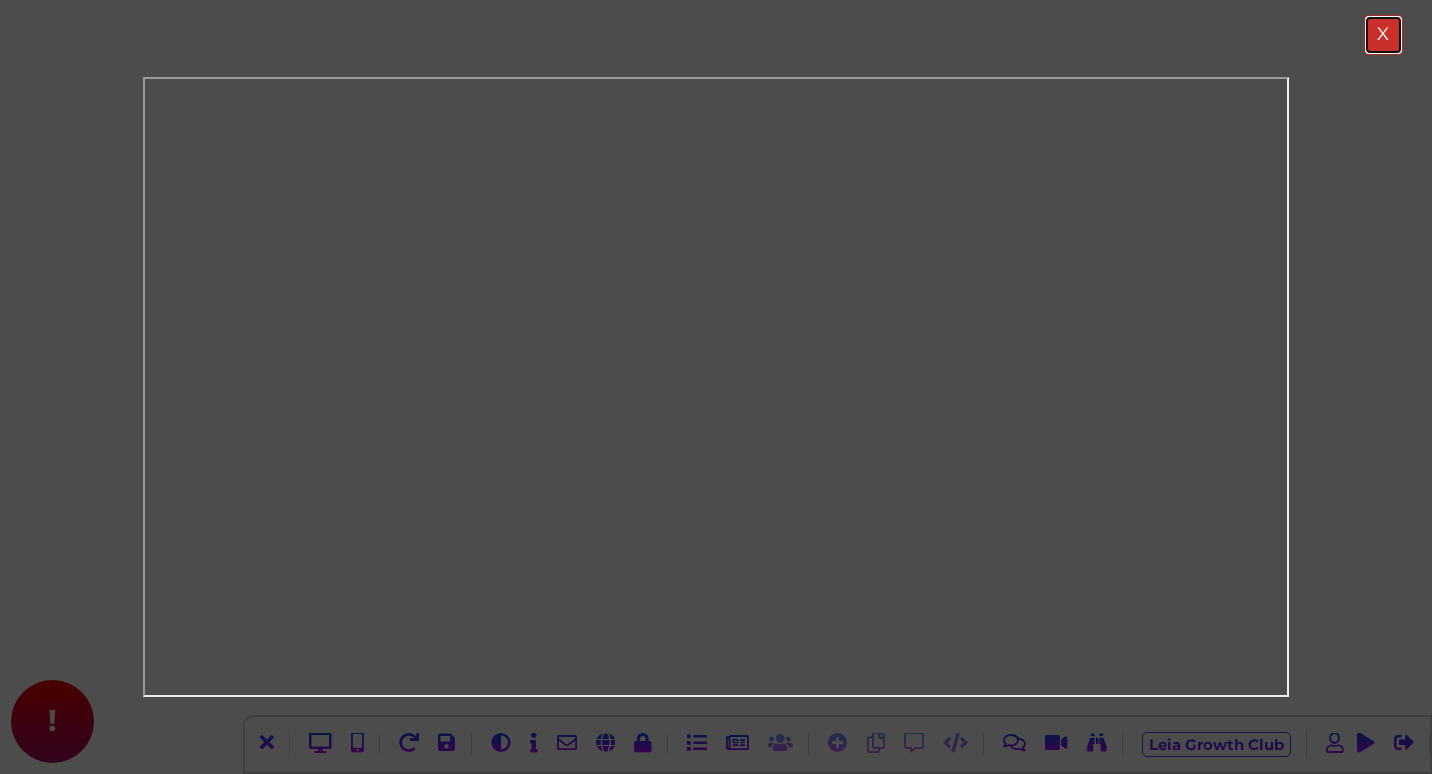 click on "X" at bounding box center [1383, 35] 